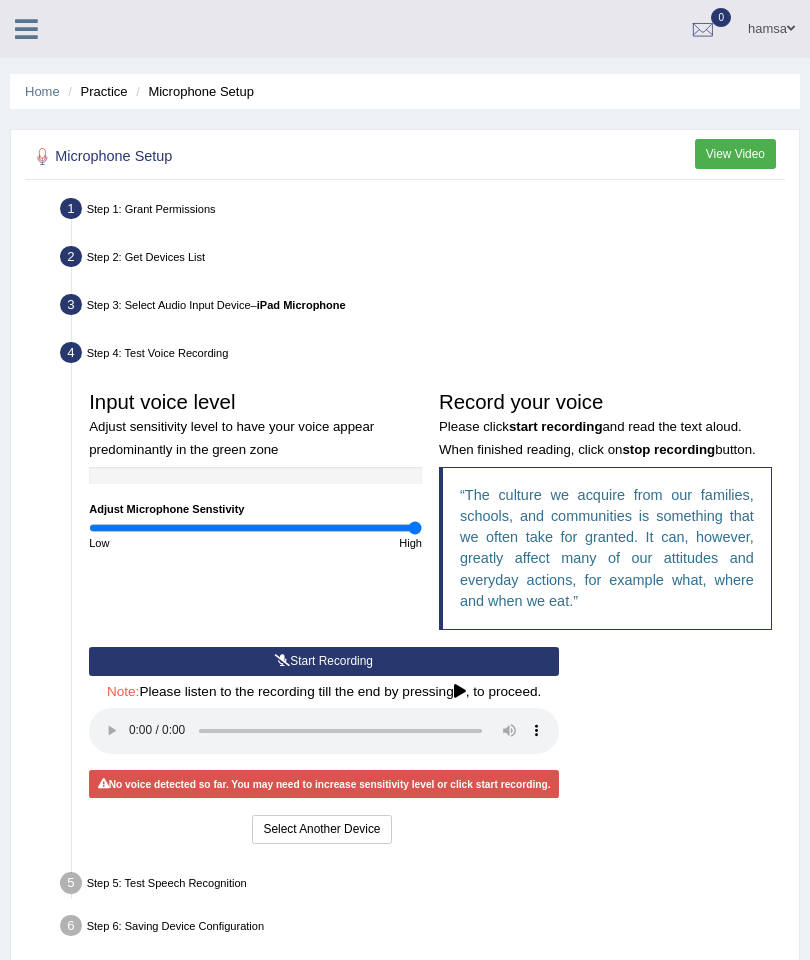 scroll, scrollTop: 143, scrollLeft: 0, axis: vertical 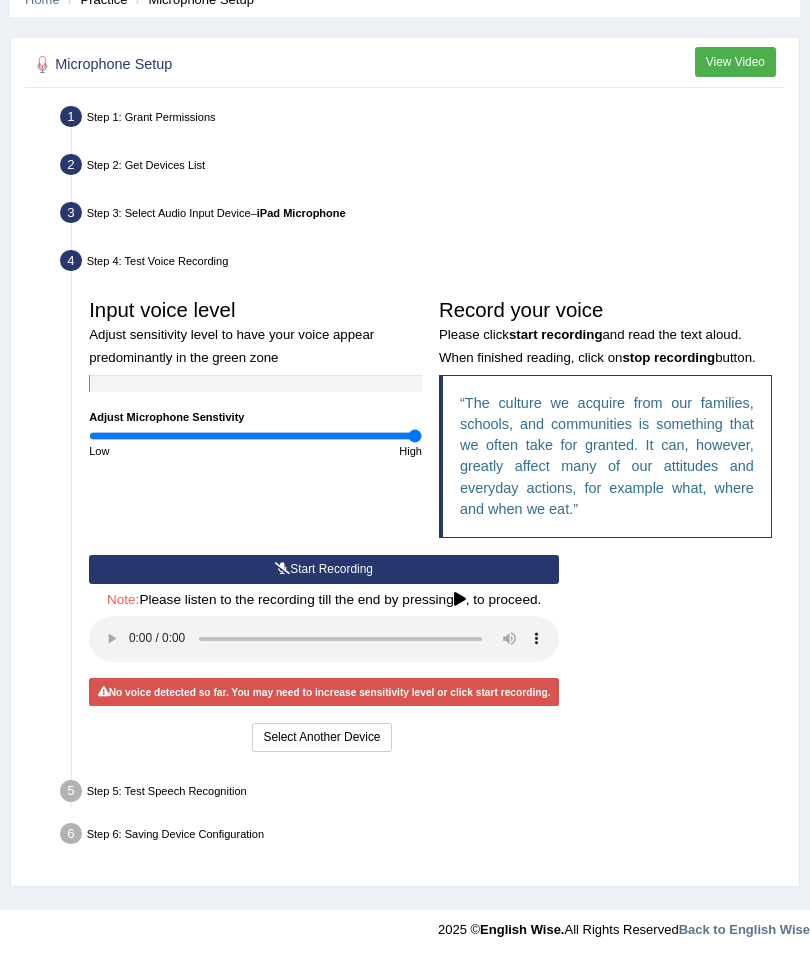 click on "Select Another Device" at bounding box center (321, 737) 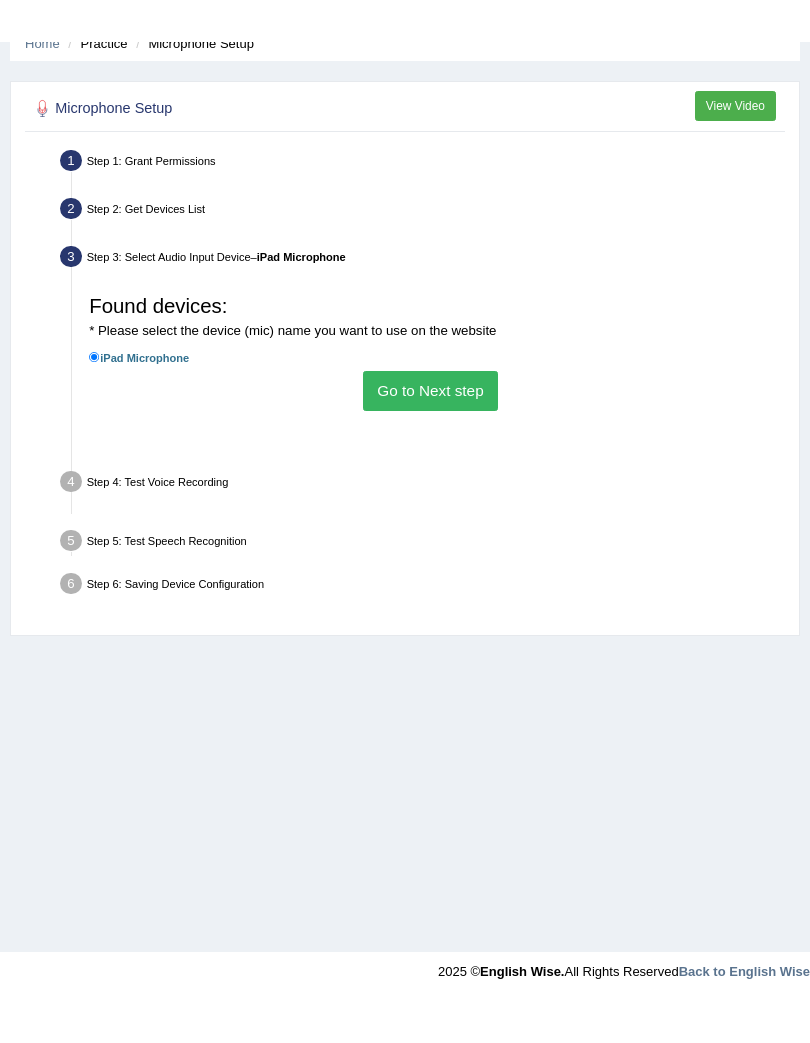 scroll, scrollTop: 90, scrollLeft: 0, axis: vertical 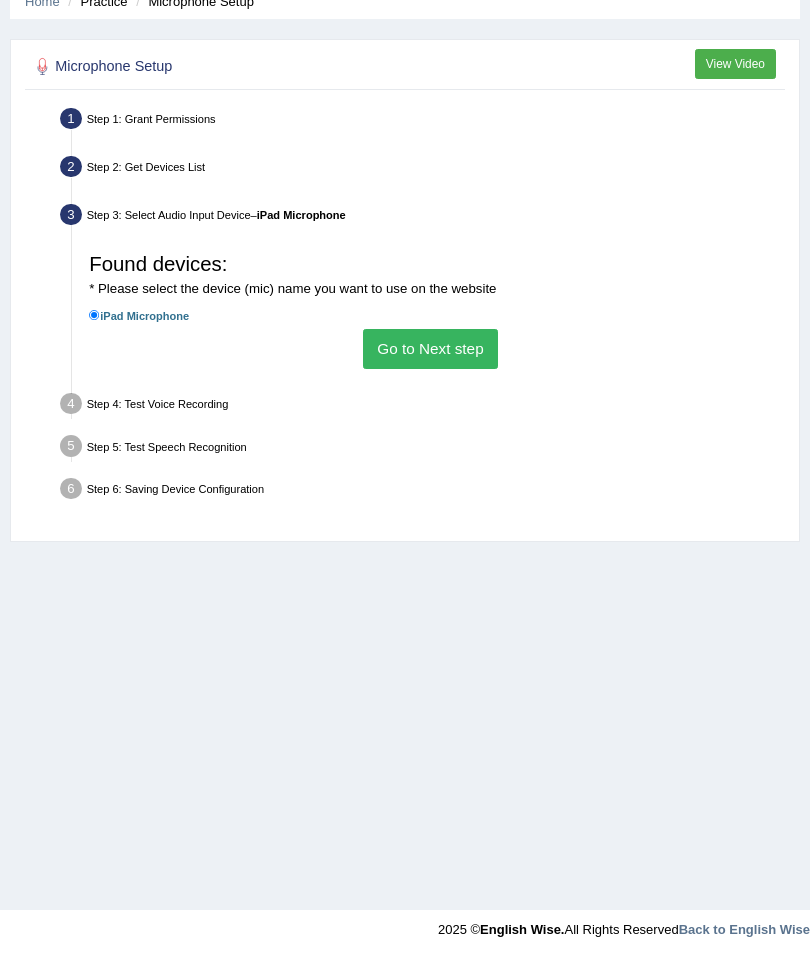 click on "Go to Next step" at bounding box center (430, 348) 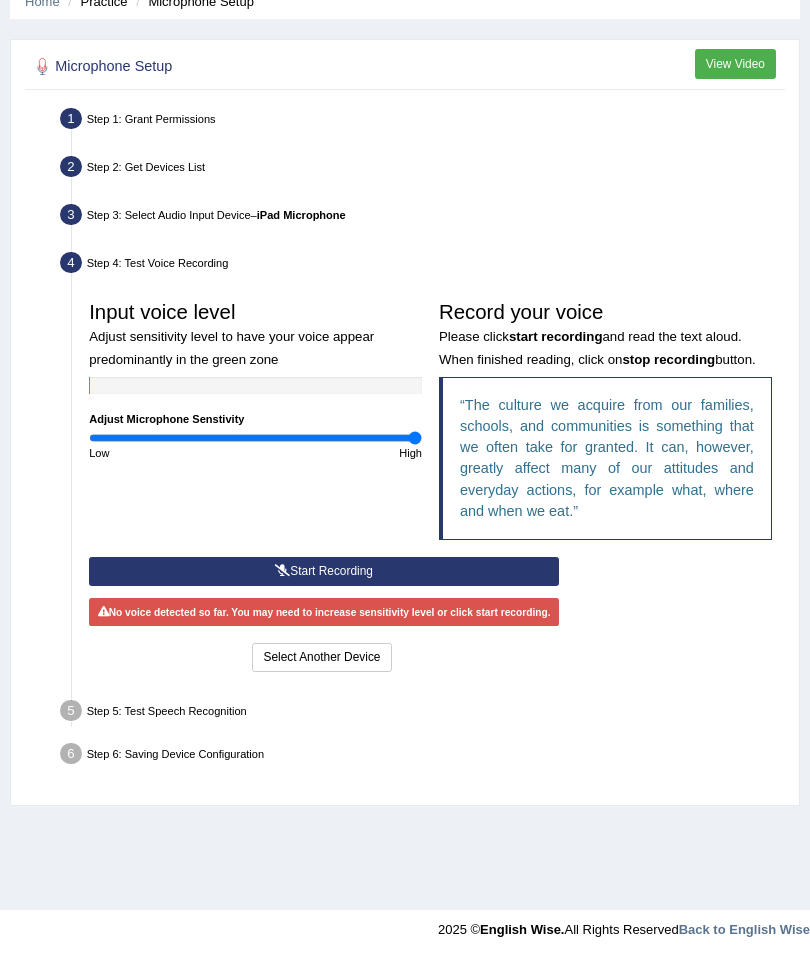 click on "Start Recording" at bounding box center (324, 571) 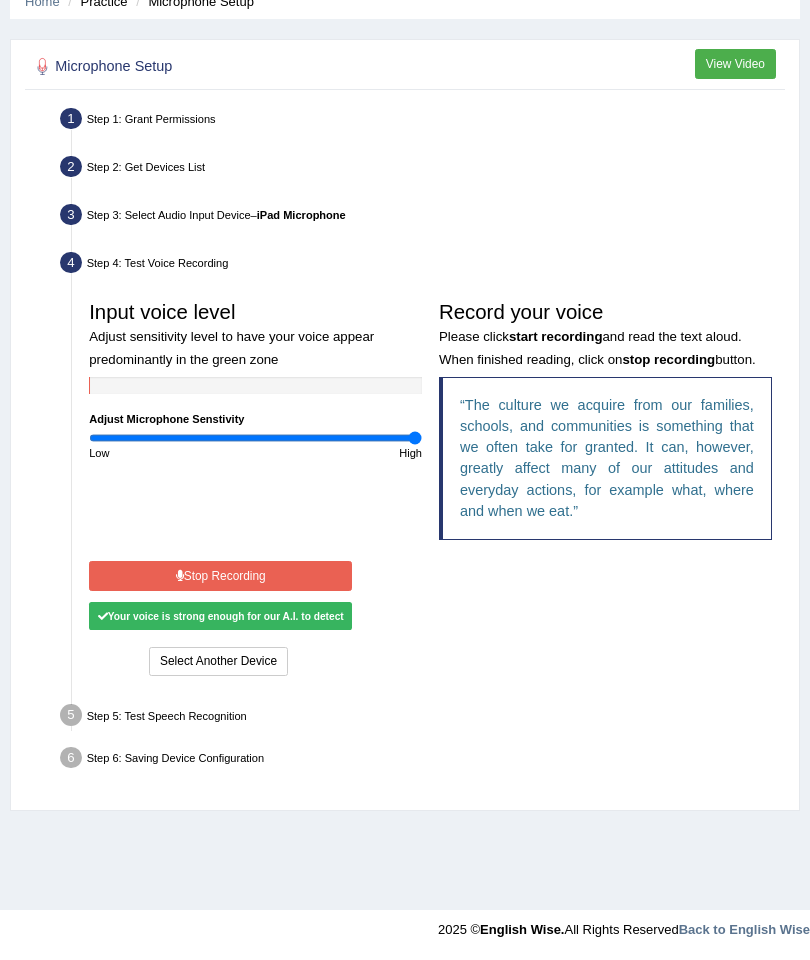 click on "Stop Recording" at bounding box center [220, 575] 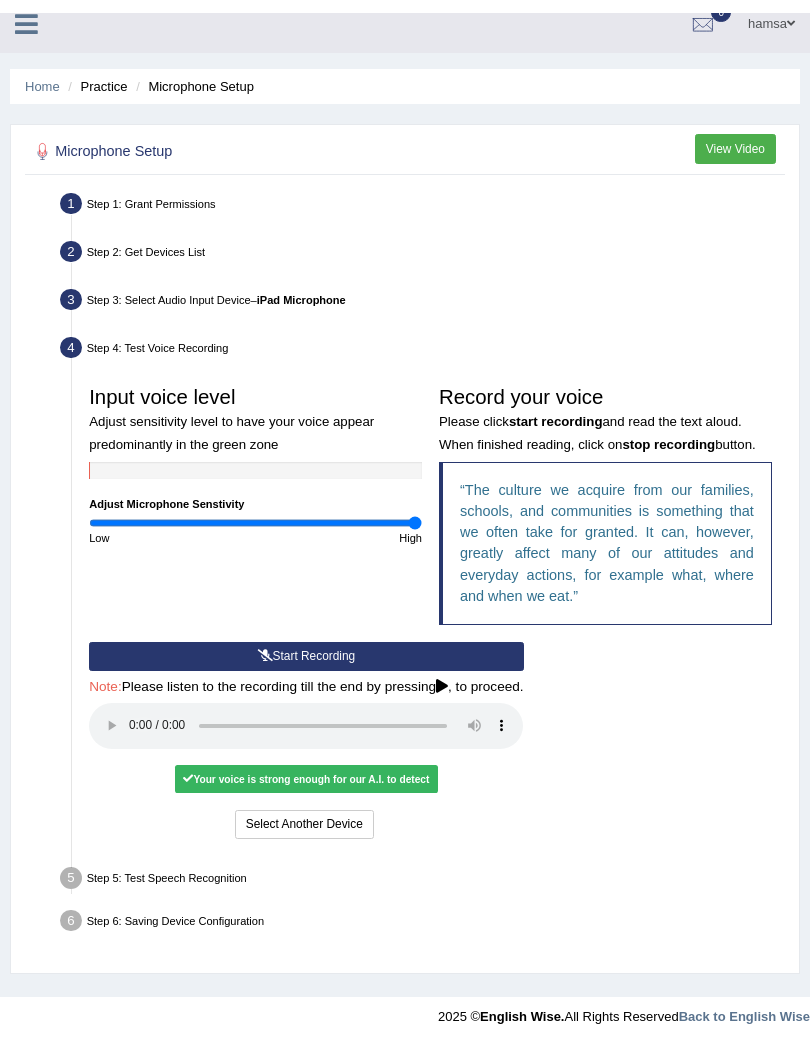 scroll, scrollTop: 107, scrollLeft: 0, axis: vertical 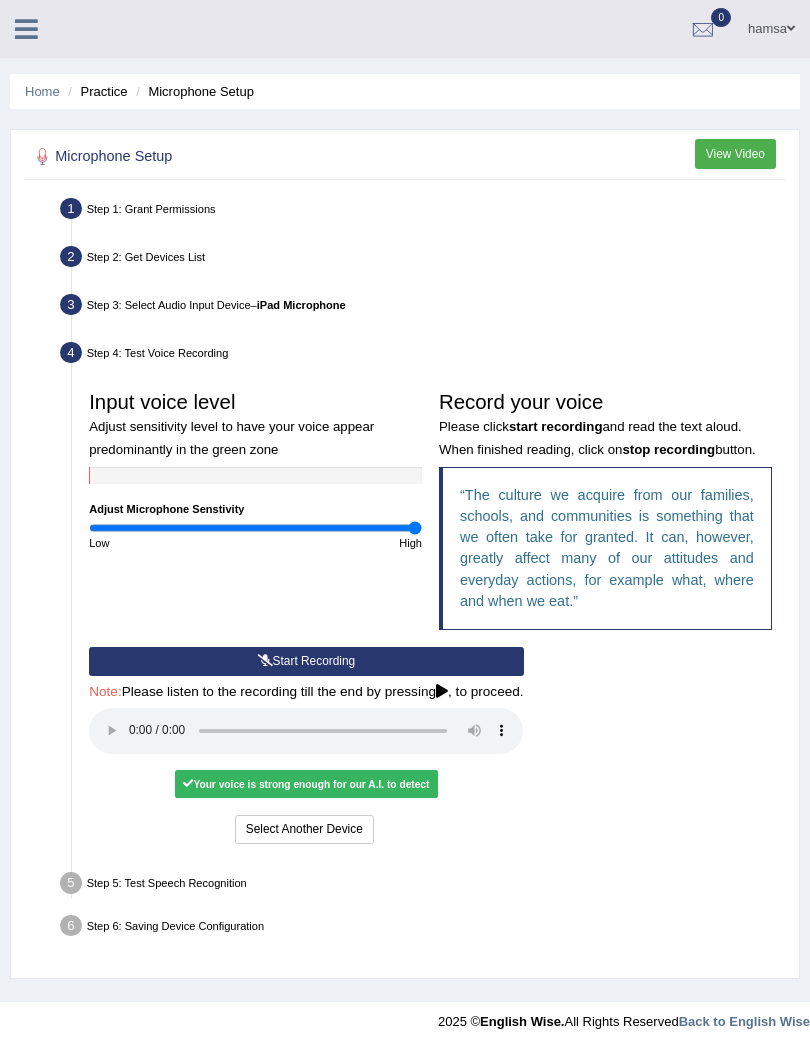 click on "Start Recording" at bounding box center (306, 661) 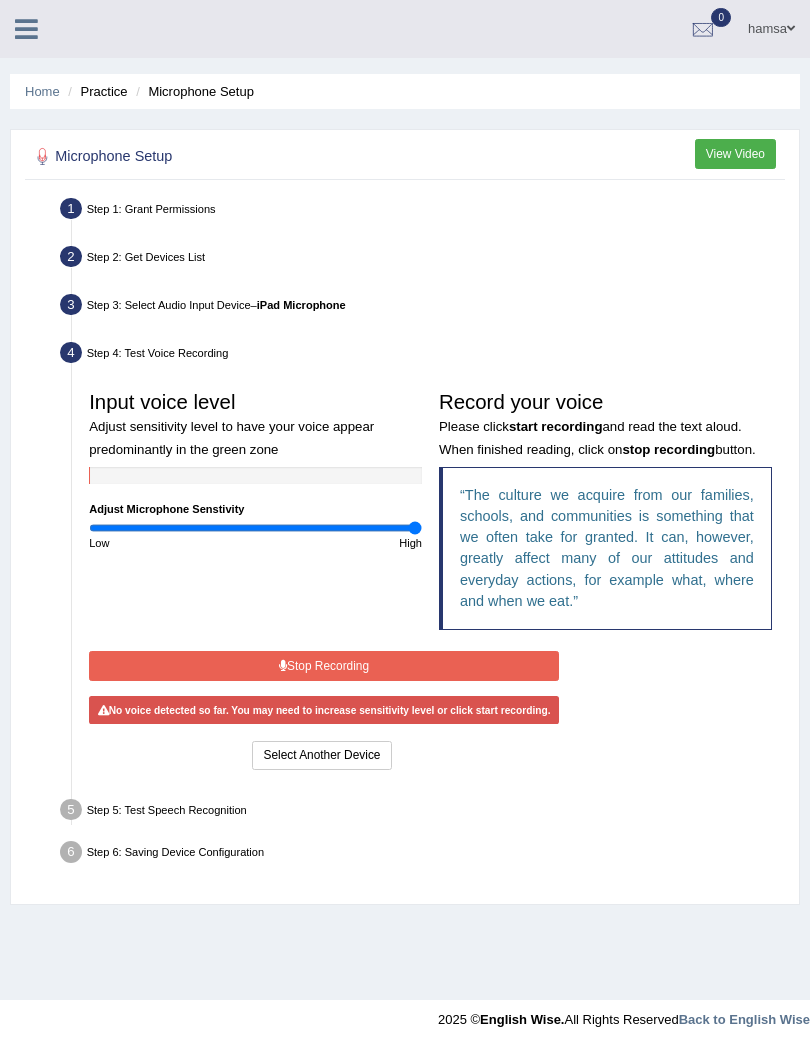 scroll, scrollTop: 47, scrollLeft: 0, axis: vertical 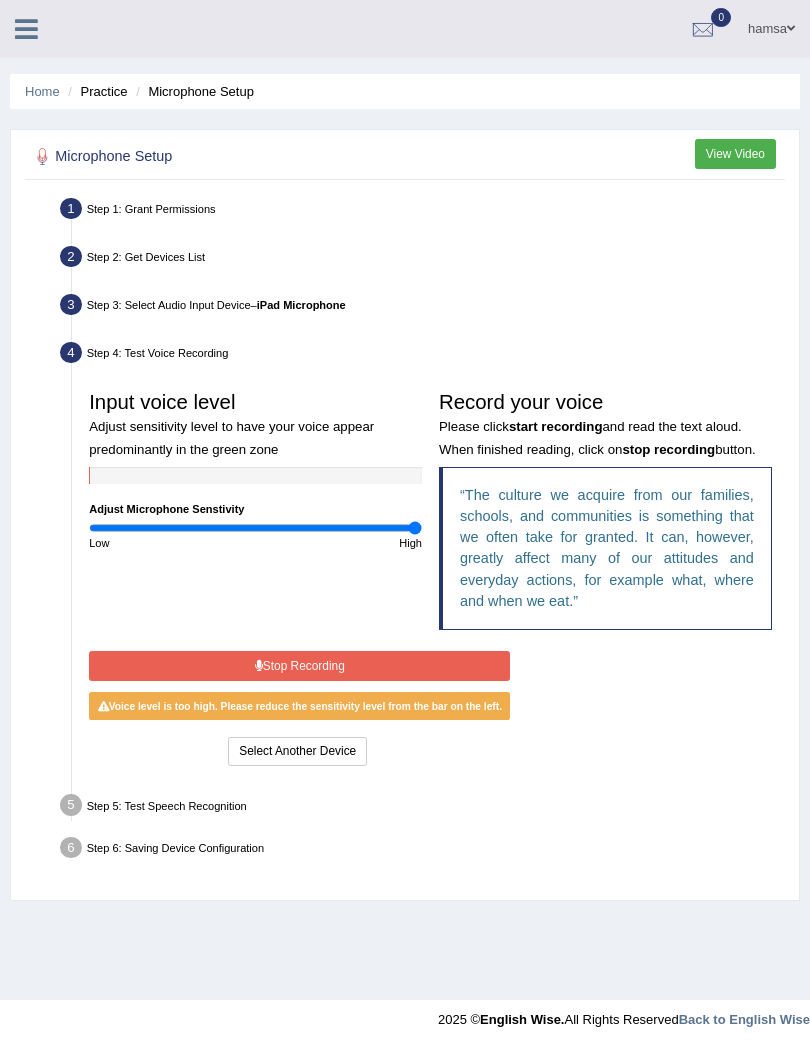 click on "Stop Recording" at bounding box center (299, 665) 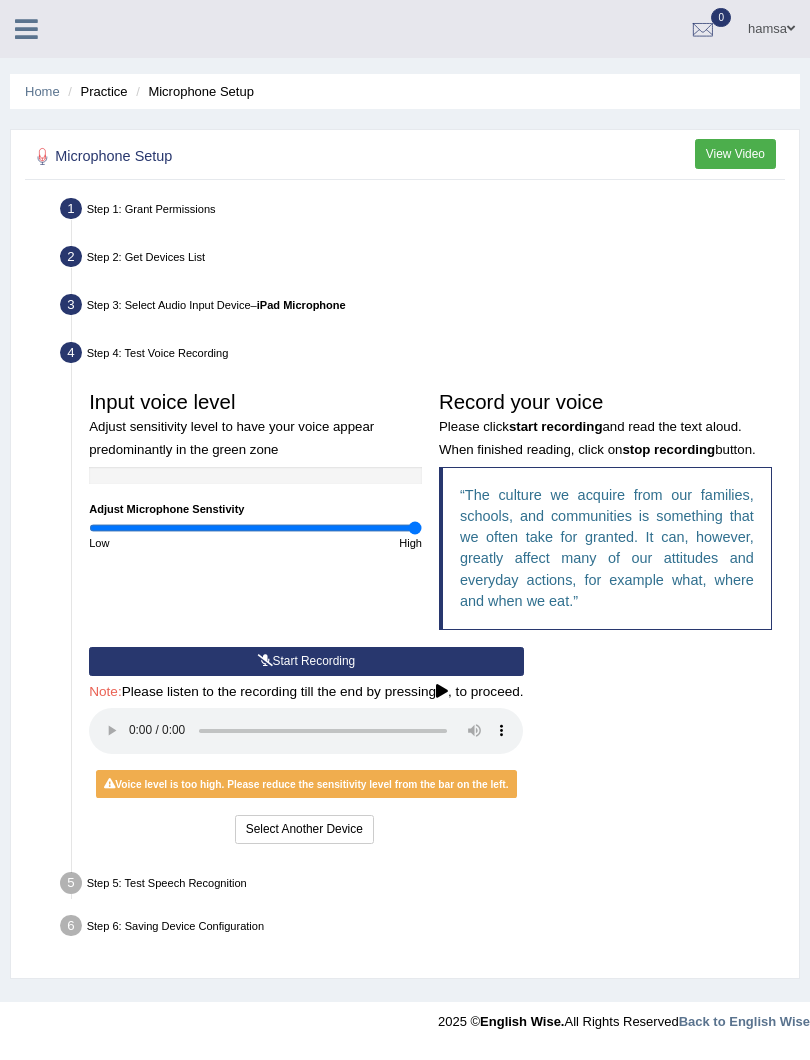 click at bounding box center (306, 731) 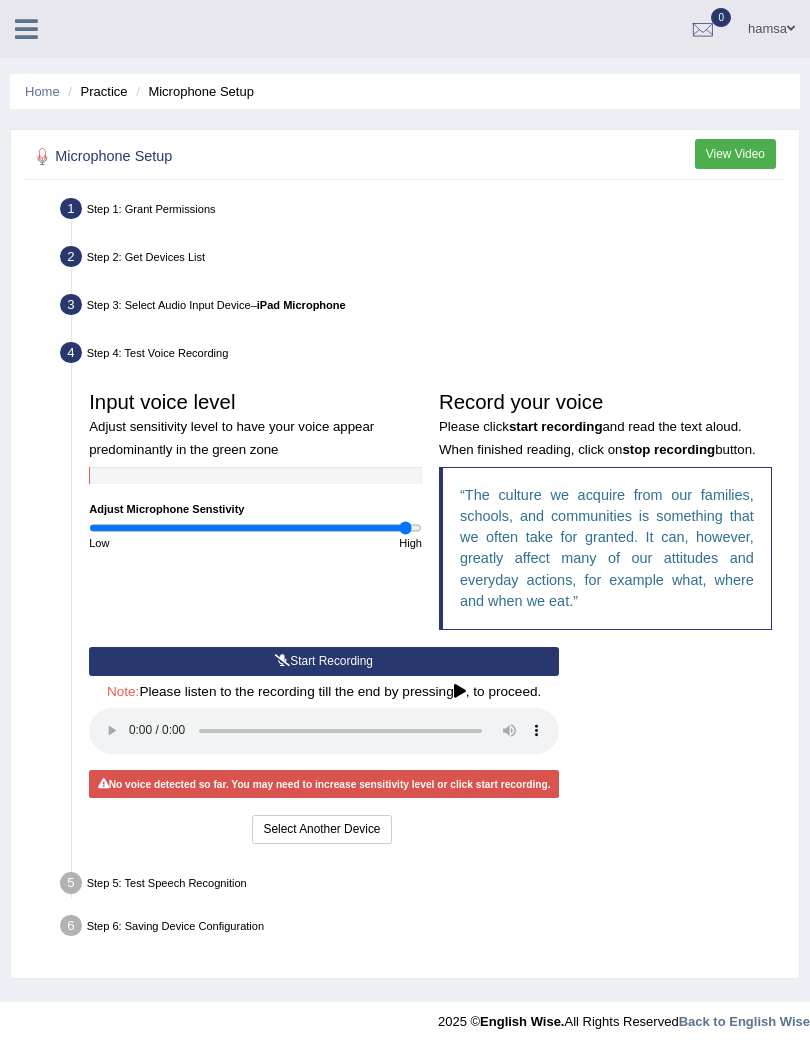 click on "Start Recording" at bounding box center [324, 661] 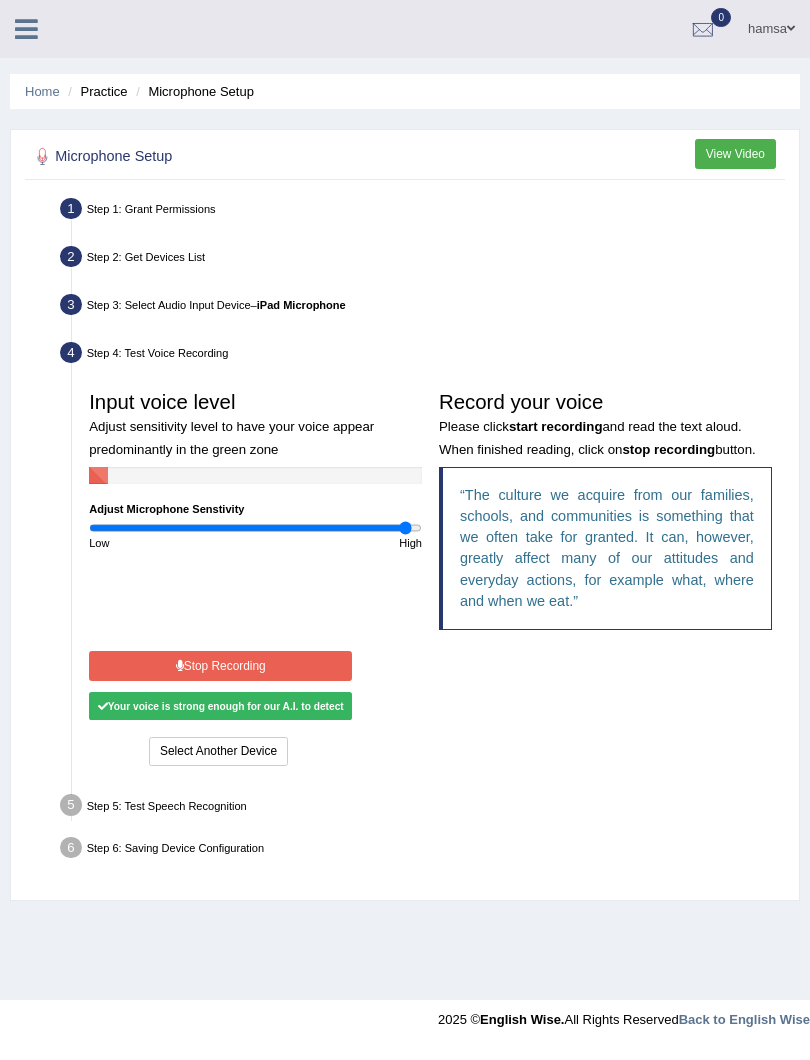 click on "The culture we acquire from our families, schools, and communities is something that we often take for granted. It can, however, greatly affect many of our attitudes and everyday actions, for example what, where and when we eat." at bounding box center (607, 548) 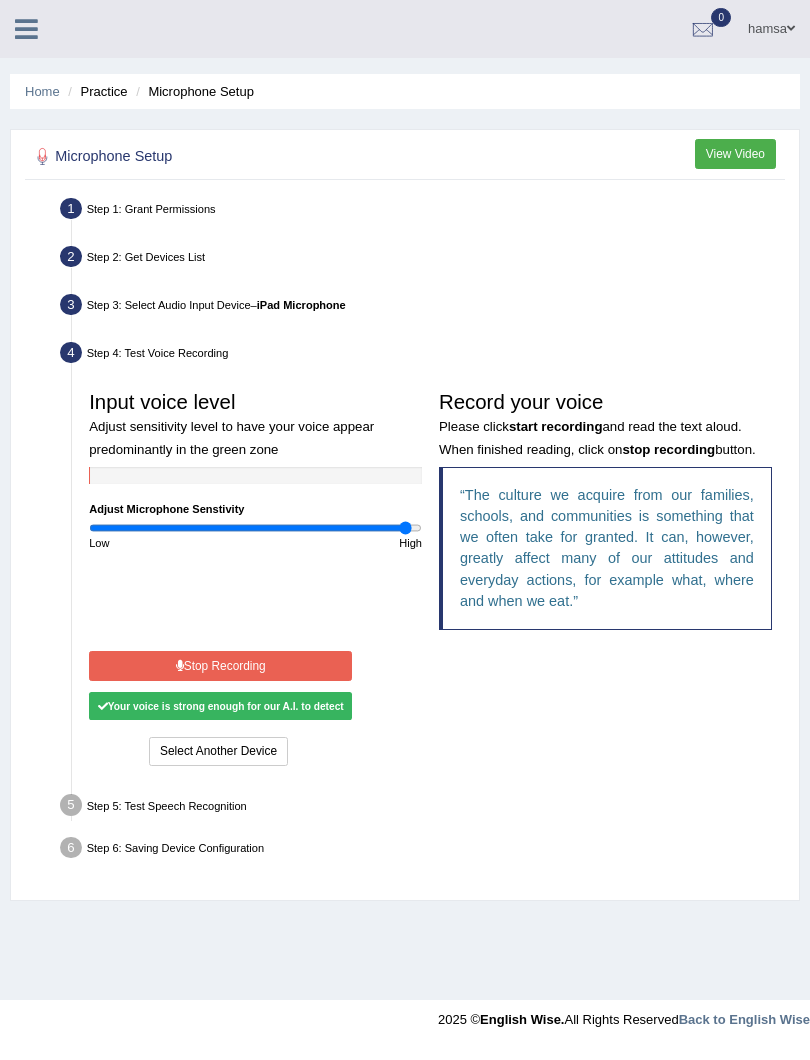 click on "Stop Recording" at bounding box center [220, 665] 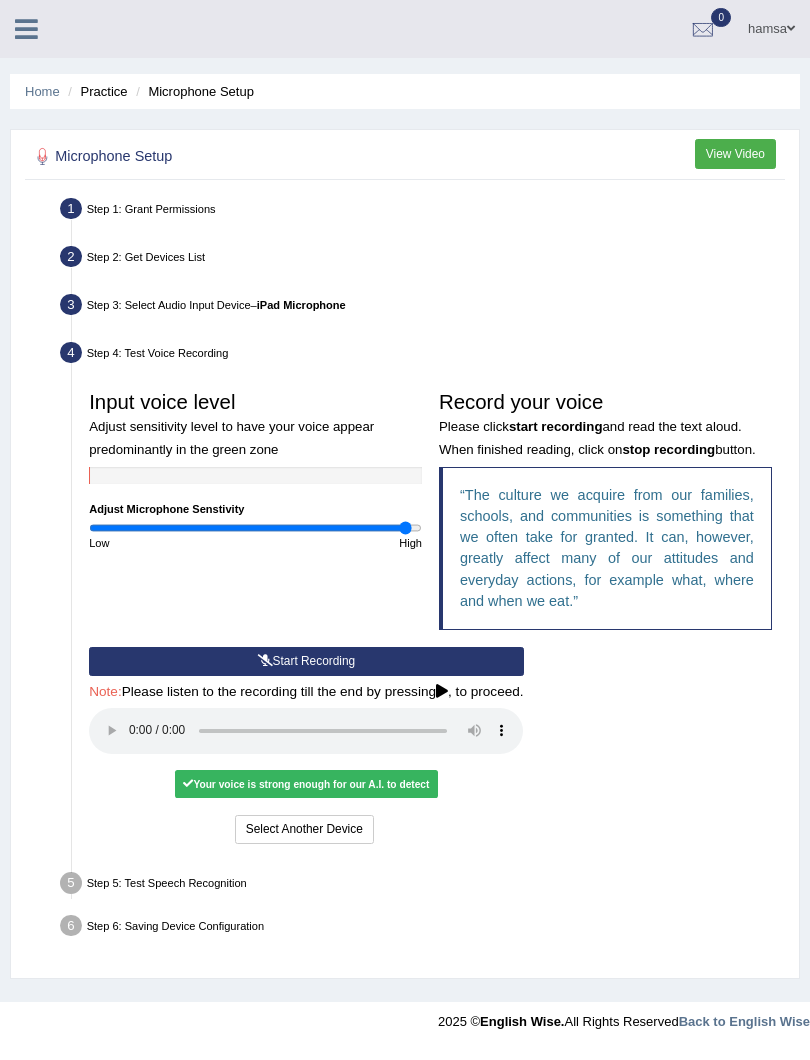 click on "Your voice is strong enough for our A.I. to detect" at bounding box center [306, 784] 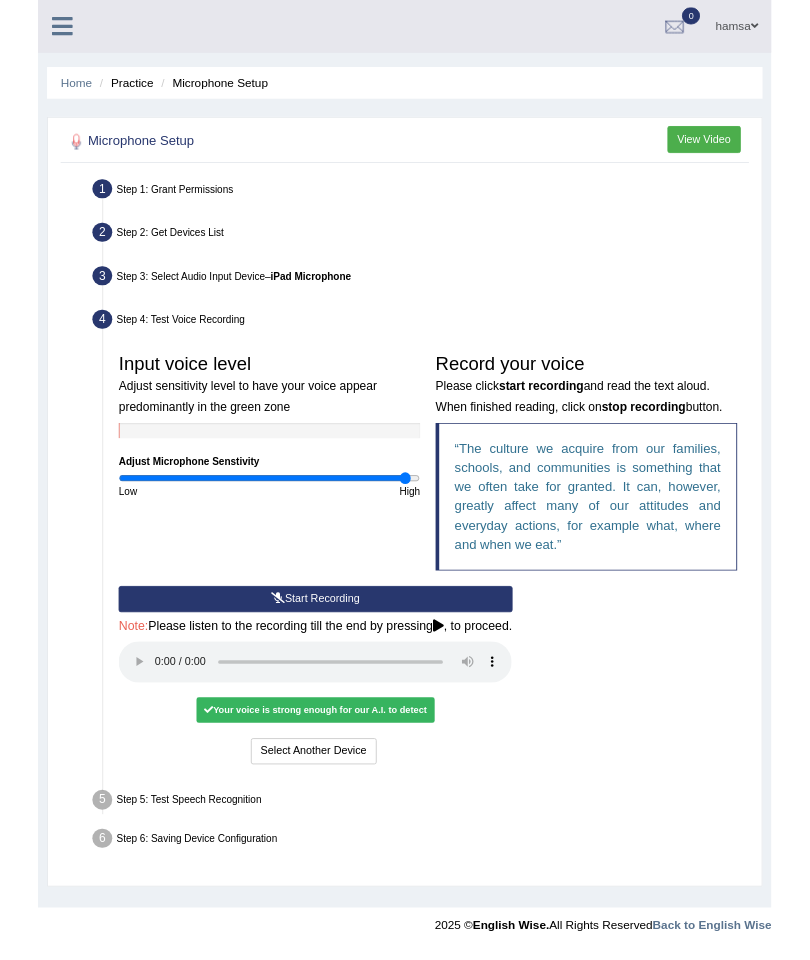 scroll, scrollTop: 207, scrollLeft: 0, axis: vertical 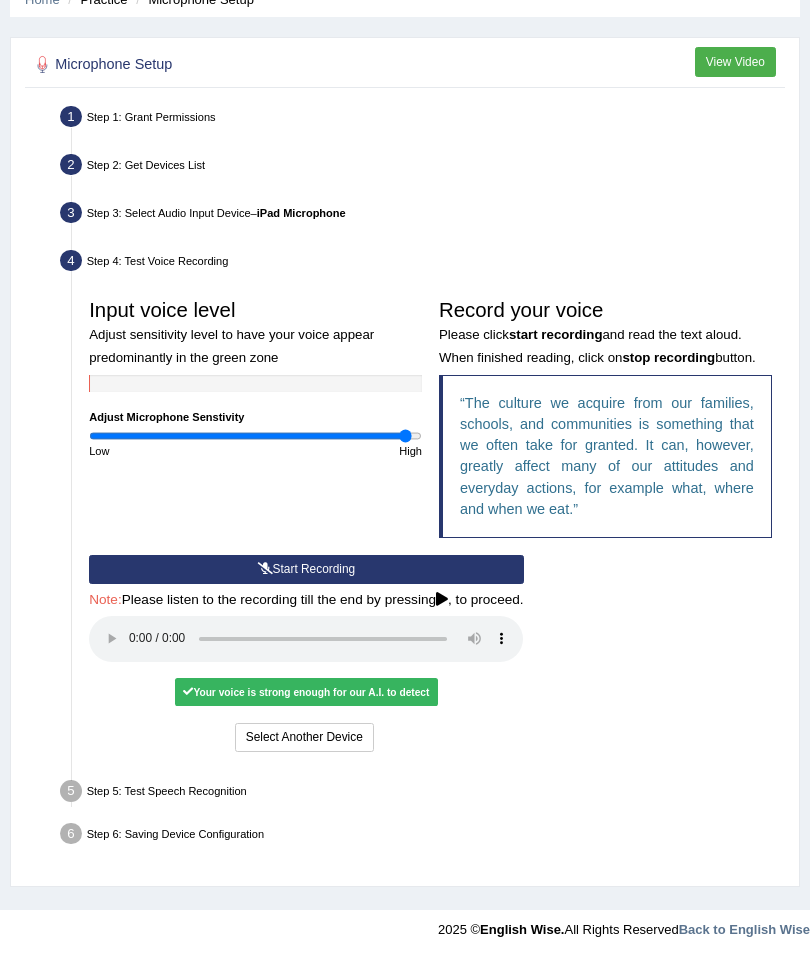 click on "Step 5: Test Speech Recognition" at bounding box center (422, 793) 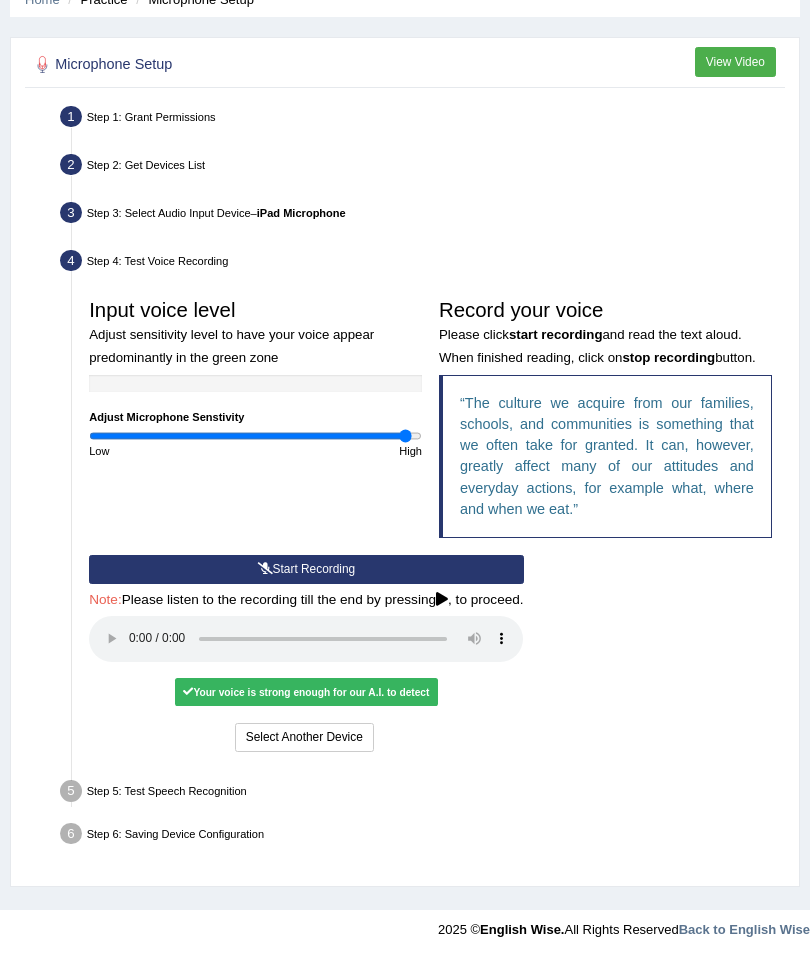 click at bounding box center (306, 639) 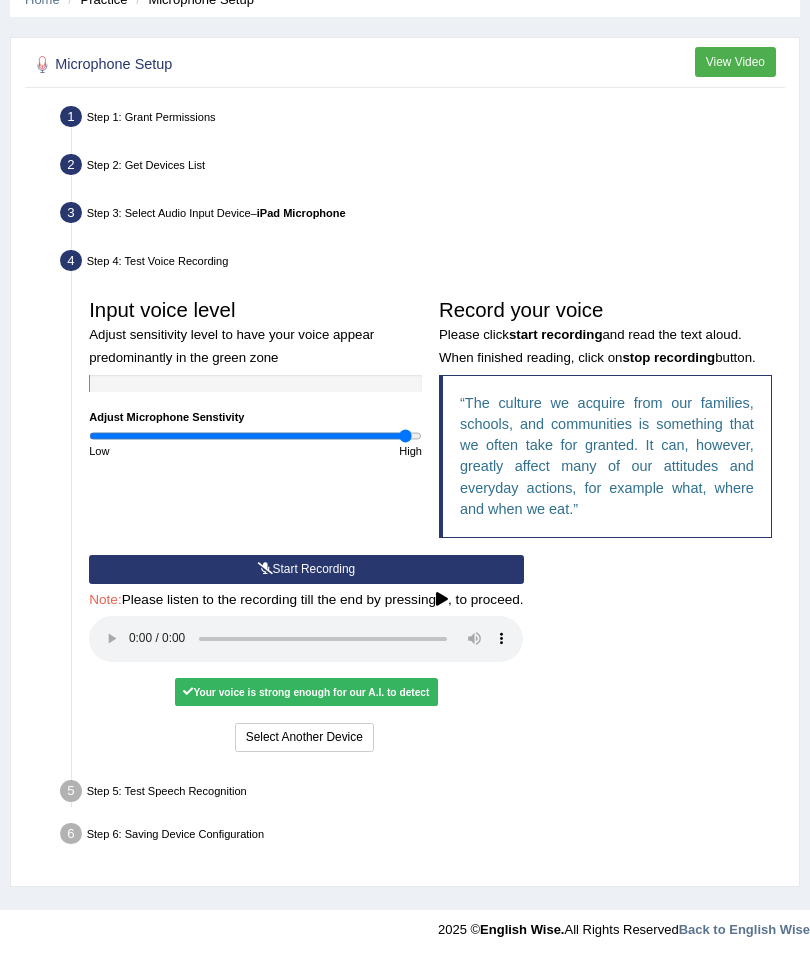 click at bounding box center (306, 639) 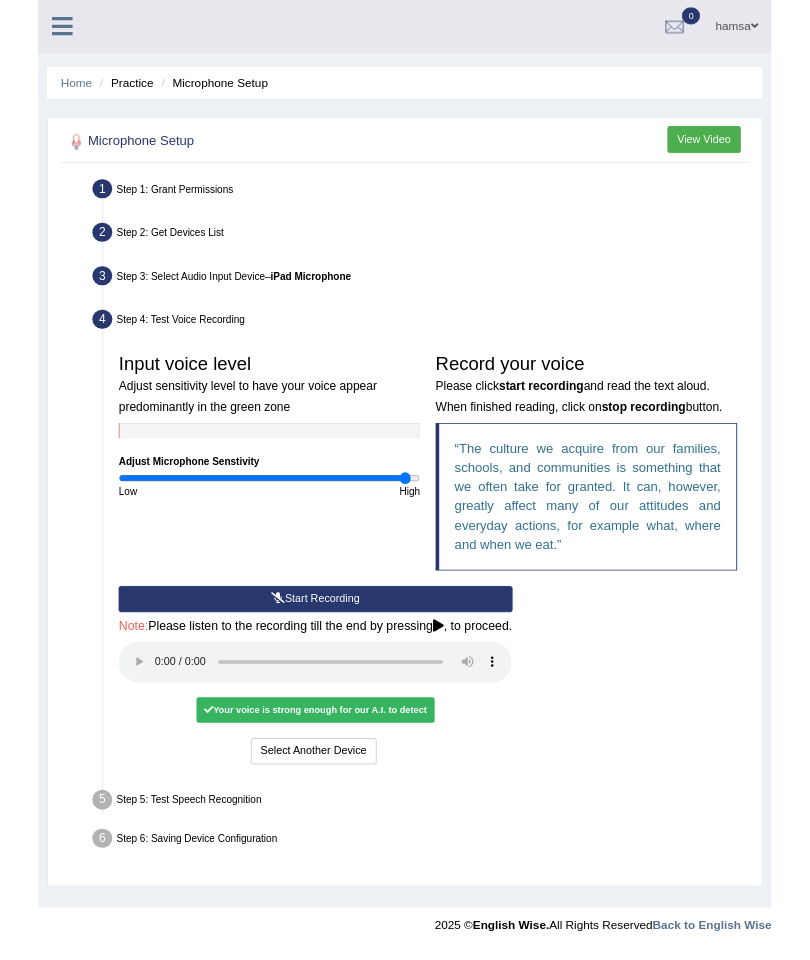 scroll, scrollTop: 207, scrollLeft: 0, axis: vertical 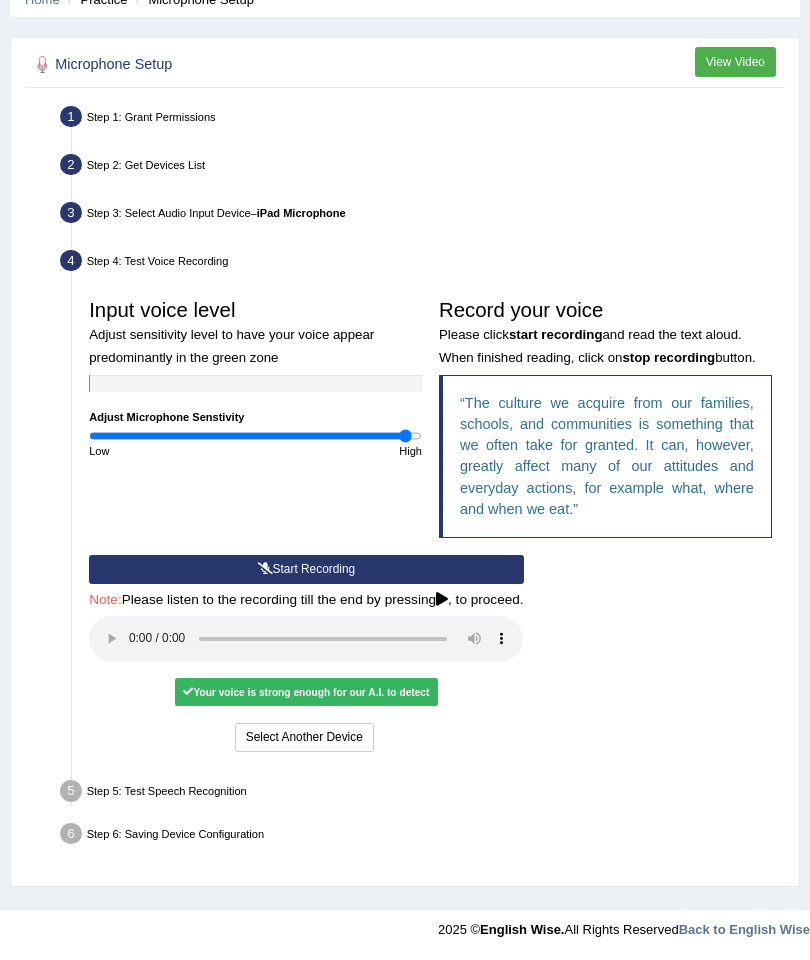 click on "Step 5: Test Speech Recognition" at bounding box center [422, 793] 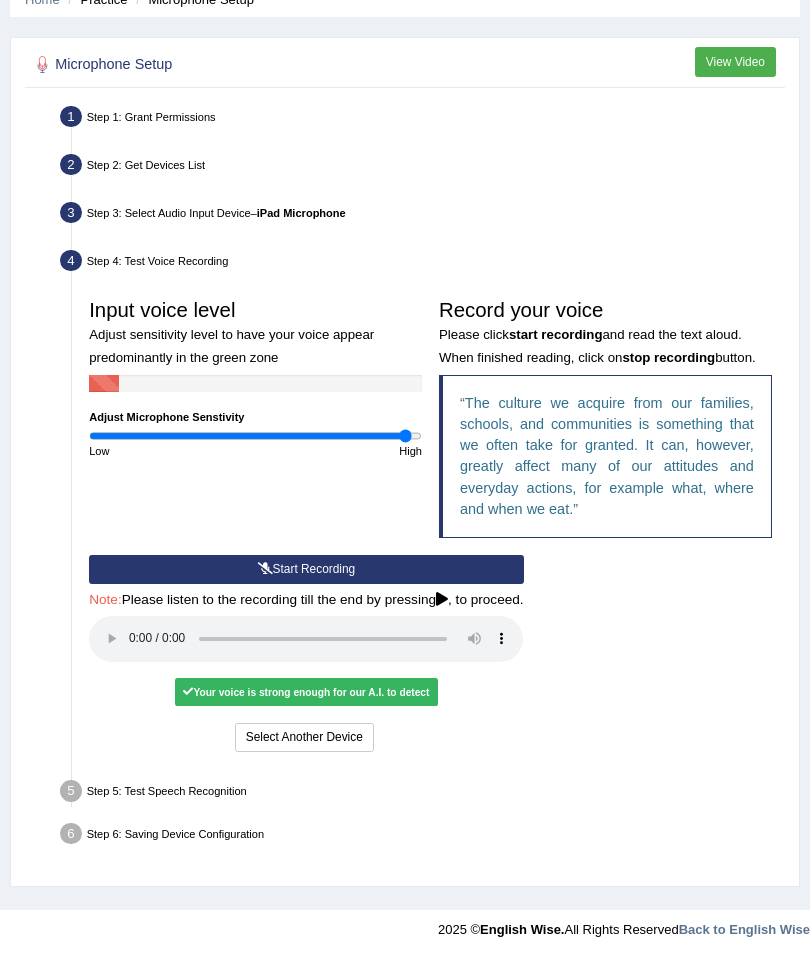 click on "Step 5: Test Speech Recognition" at bounding box center [422, 793] 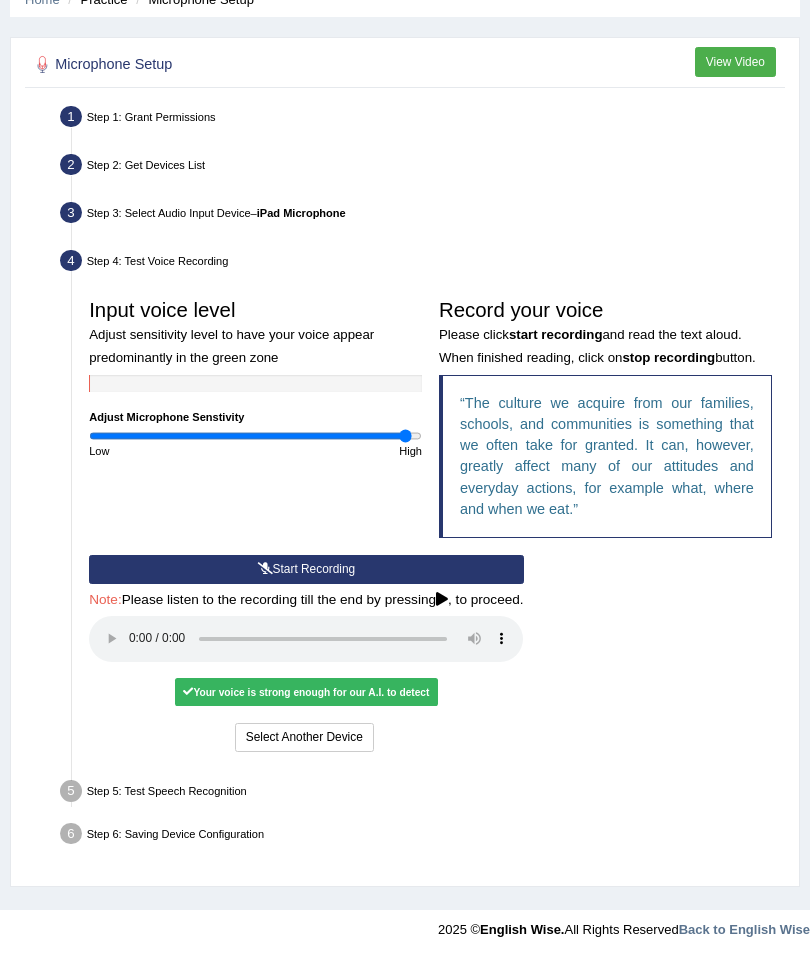 click on "Step 5: Test Speech Recognition   Text to read   The culture we acquire from our families, schools, and communities is something that we often take for granted. It can, however, greatly affect many of our attitudes and everyday actions, for example what, where and when we eat.   A.I. Speech Recognition    Start A.I. Engine    Stop A.I. Engine     Note:  Please listen to the recording till the end by pressing  , to proceed.     Spoken Text:     I will practice without this feature   Select Another Device   Speech is ok. Go to Last step" at bounding box center (422, 793) 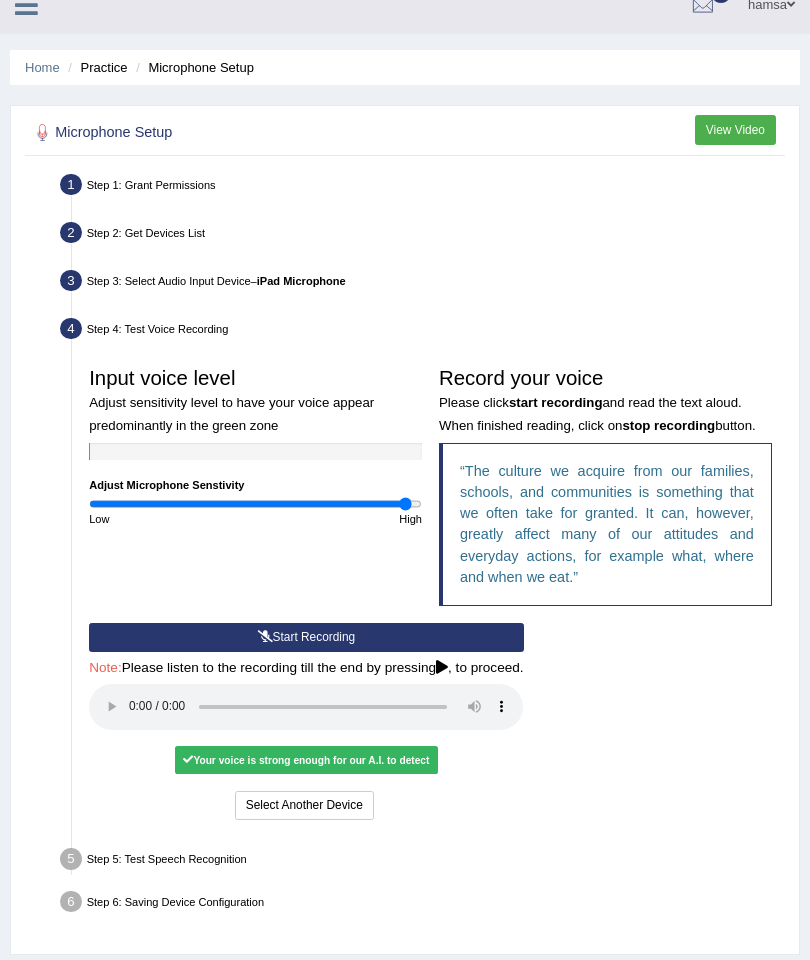 scroll, scrollTop: 0, scrollLeft: 0, axis: both 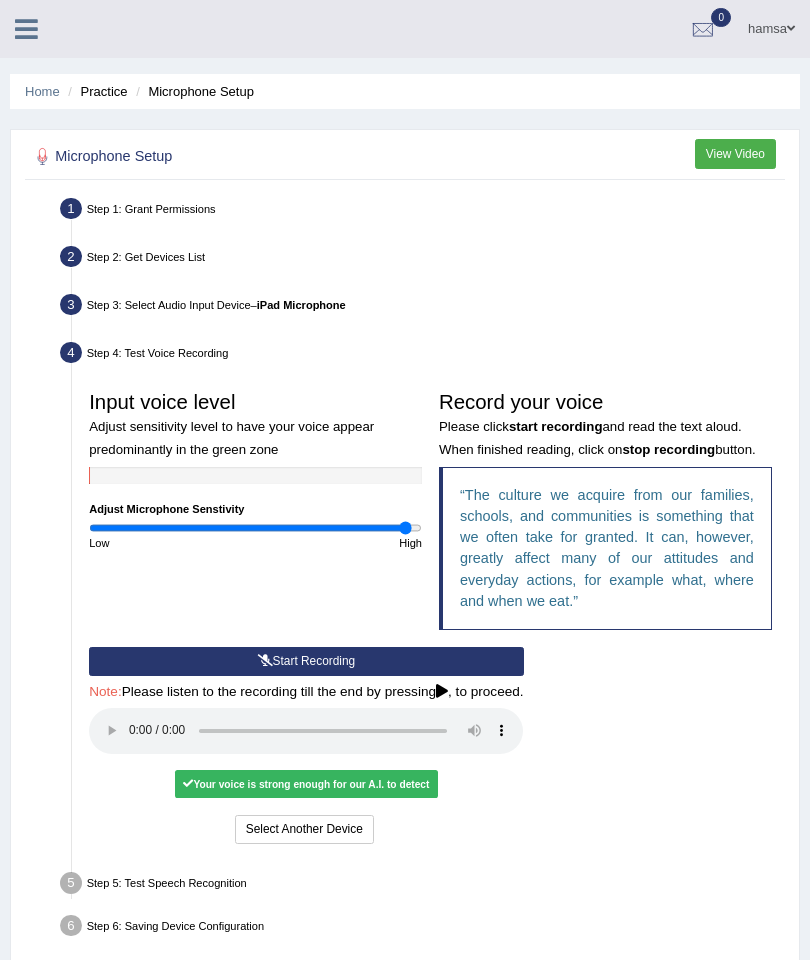 click on "View Video" at bounding box center [735, 153] 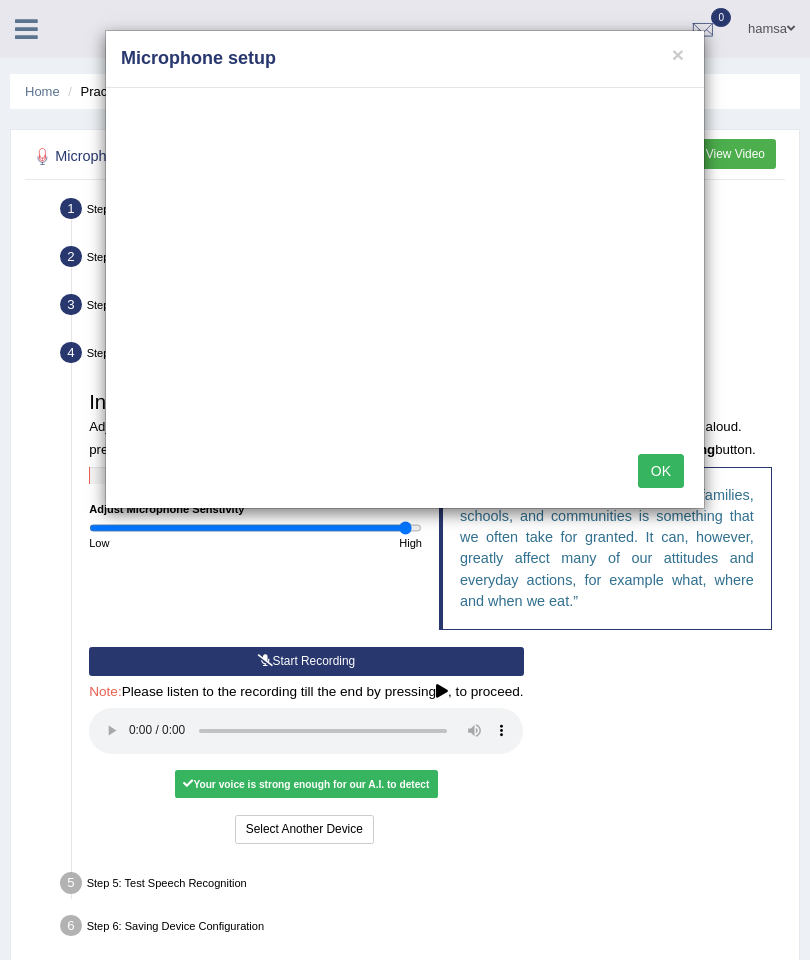 click on "× Microphone setup OK" at bounding box center (405, 480) 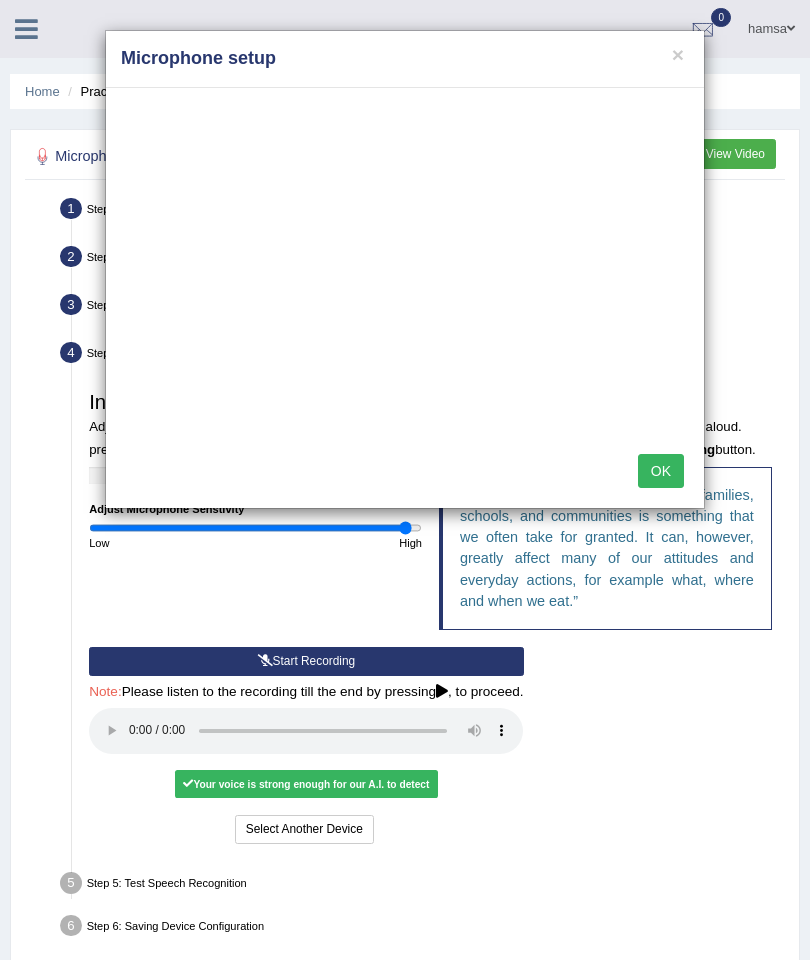 click on "× Microphone setup OK" at bounding box center [405, 480] 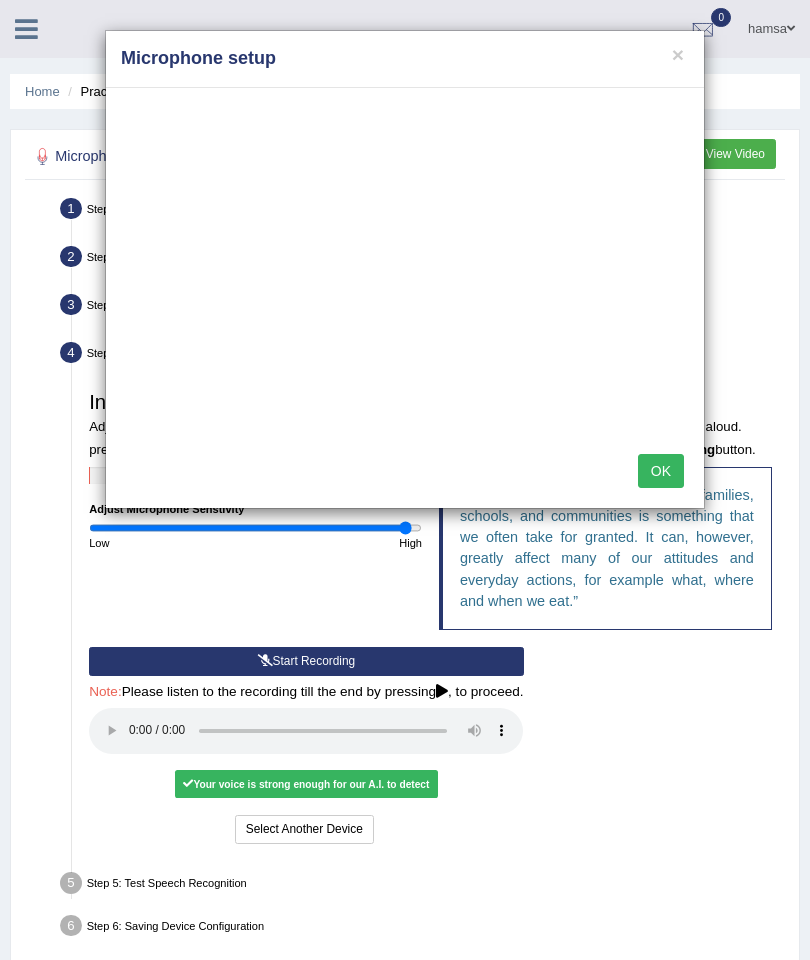 click on "× Microphone setup OK" at bounding box center [405, 480] 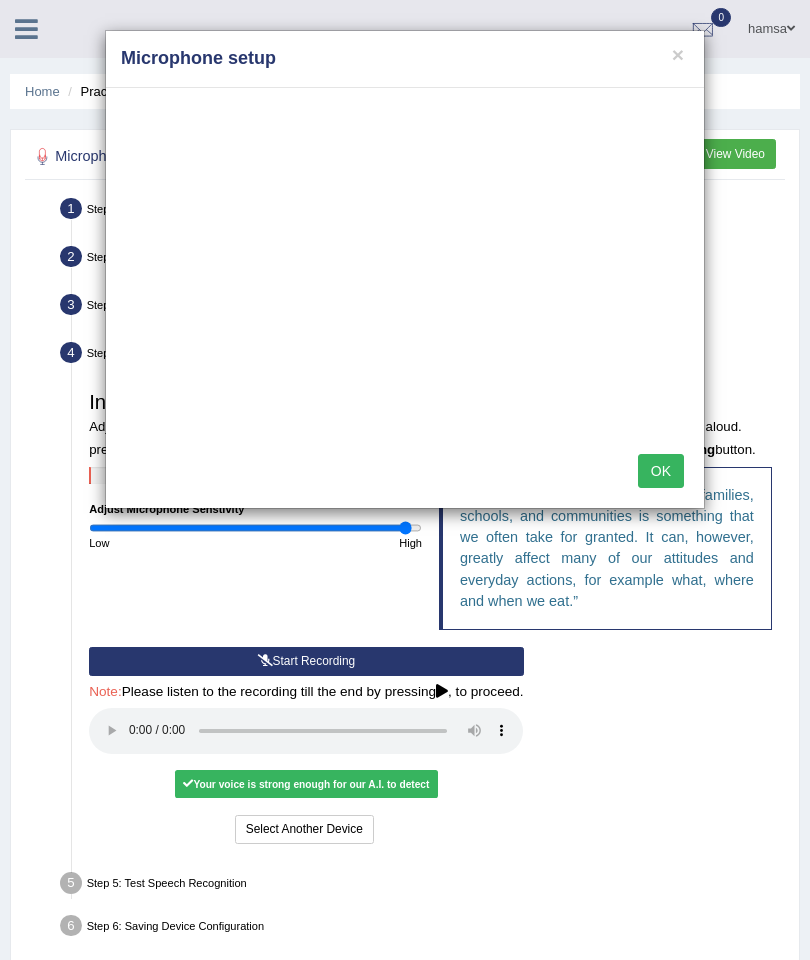 click on "× Microphone setup OK" at bounding box center (405, 480) 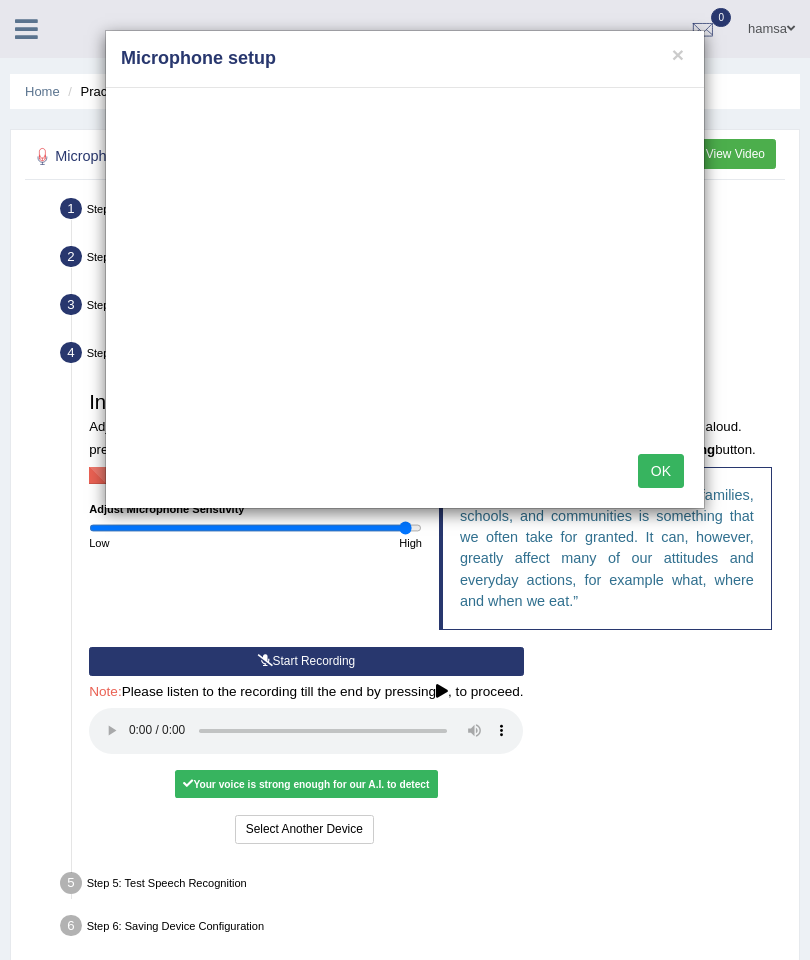 click on "× Microphone setup OK" at bounding box center (405, 480) 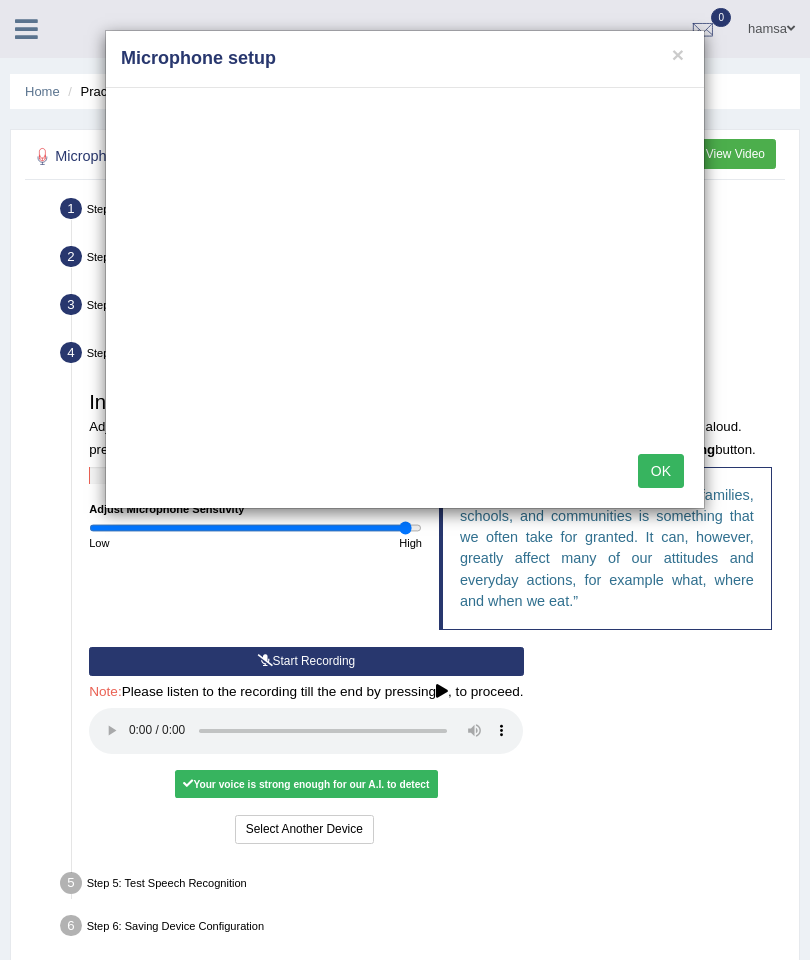 click on "× Microphone setup OK" at bounding box center [405, 480] 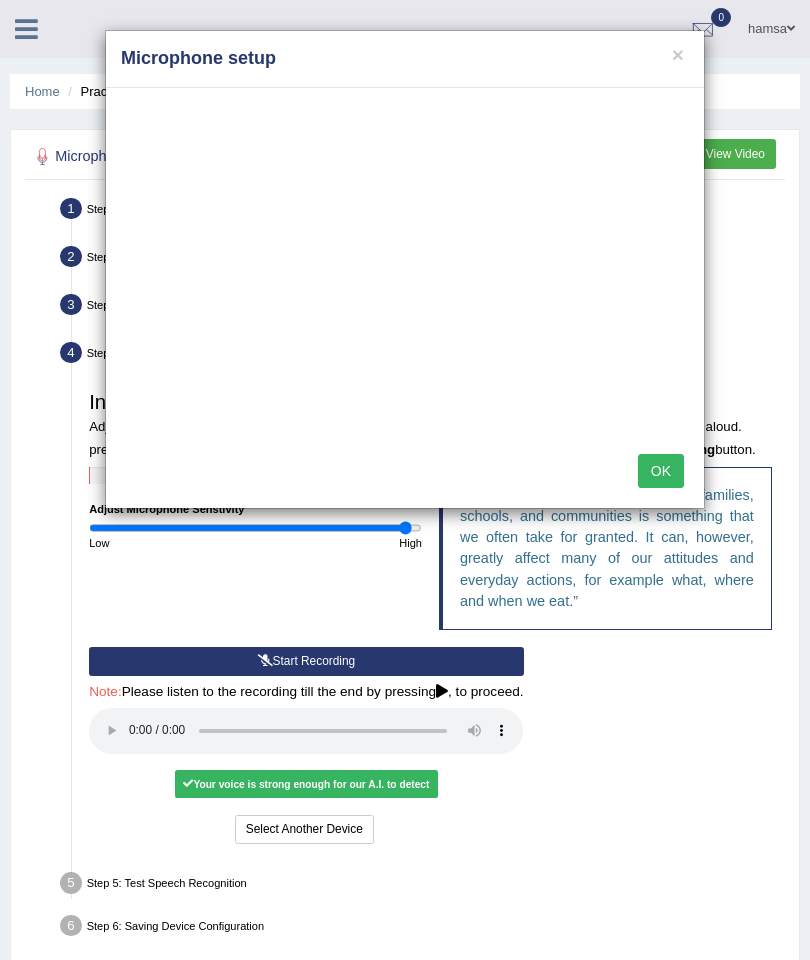 click on "OK" at bounding box center (661, 471) 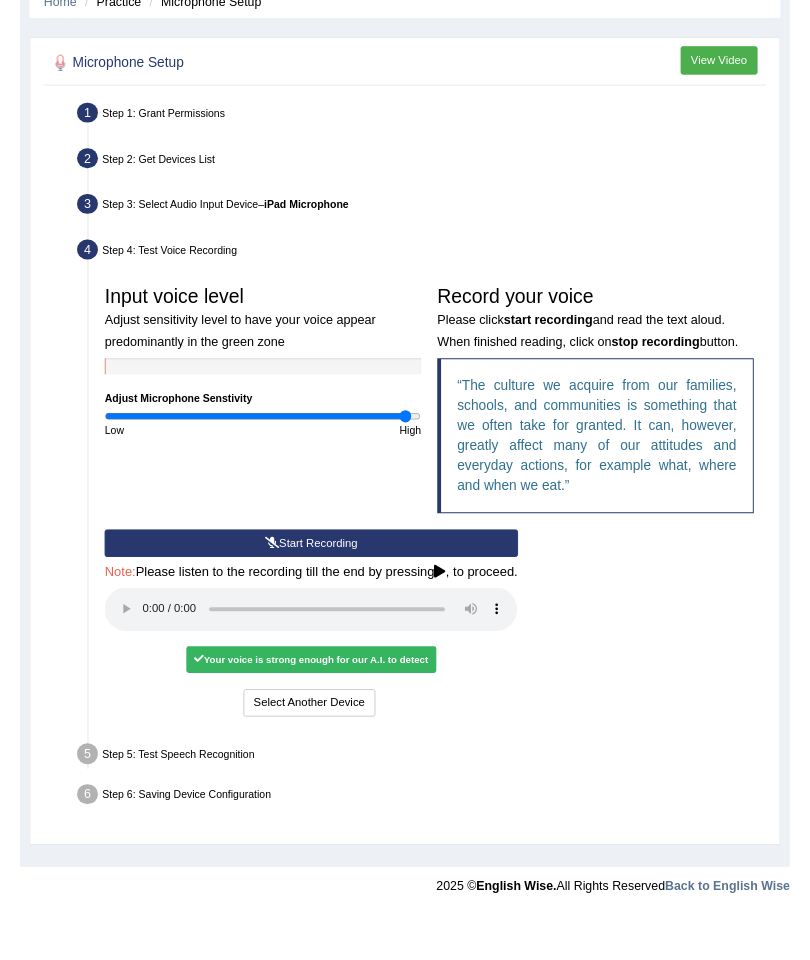 scroll, scrollTop: 207, scrollLeft: 0, axis: vertical 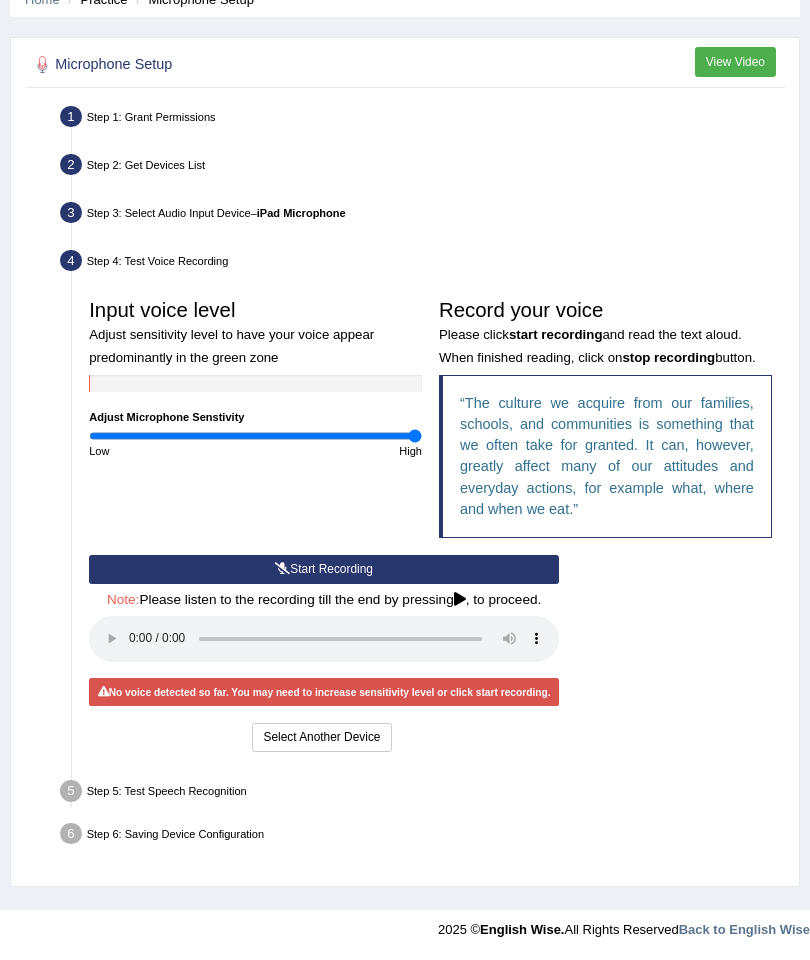 type on "2" 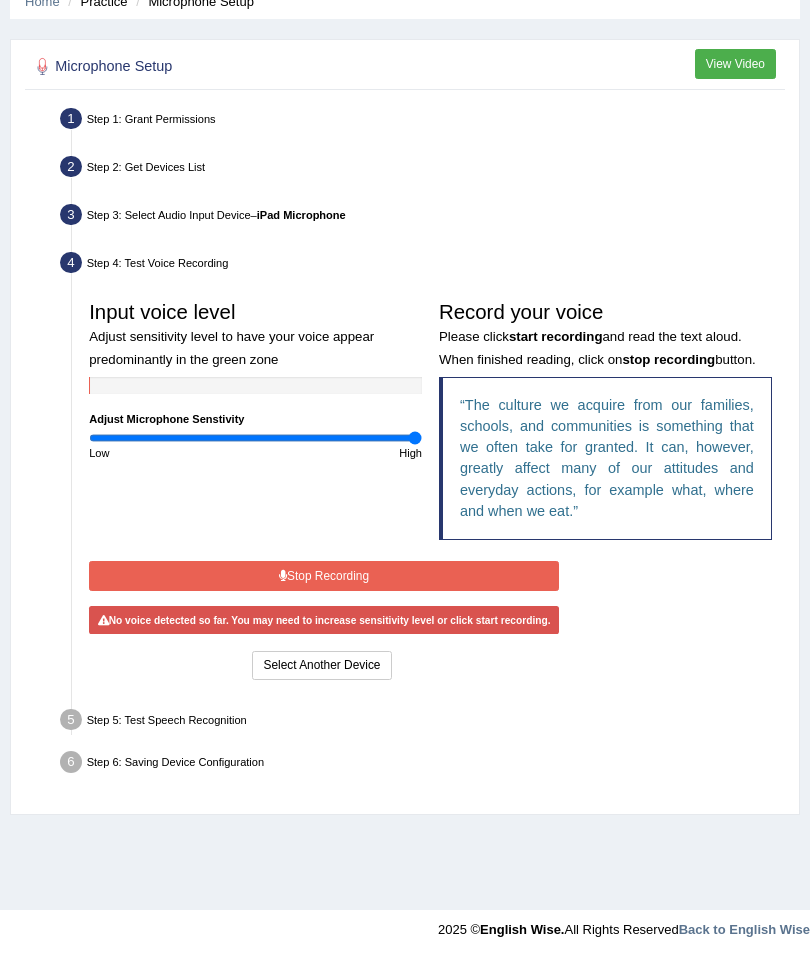 scroll, scrollTop: 147, scrollLeft: 0, axis: vertical 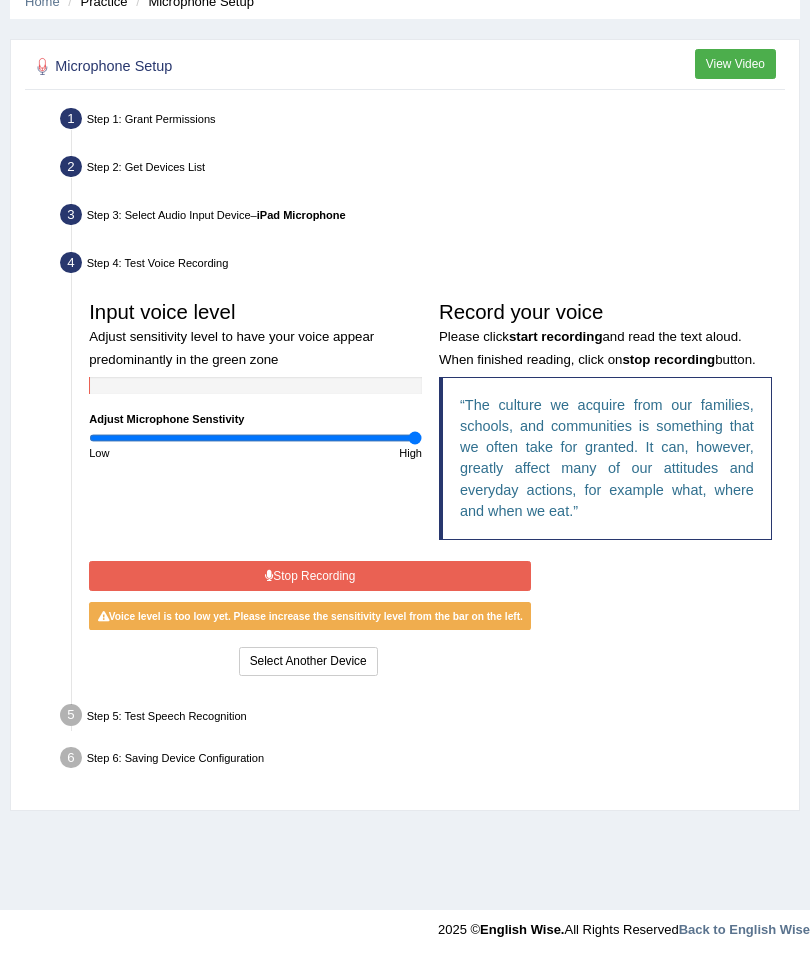 click on "Stop Recording" at bounding box center [310, 575] 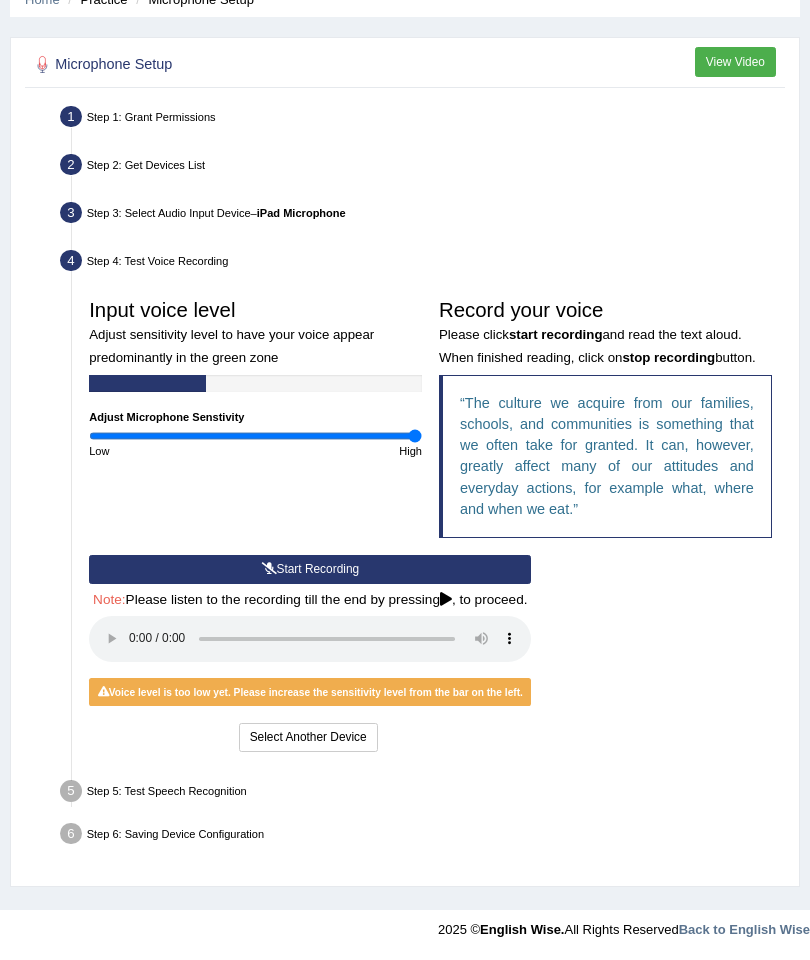 click on "Start Recording" at bounding box center (310, 569) 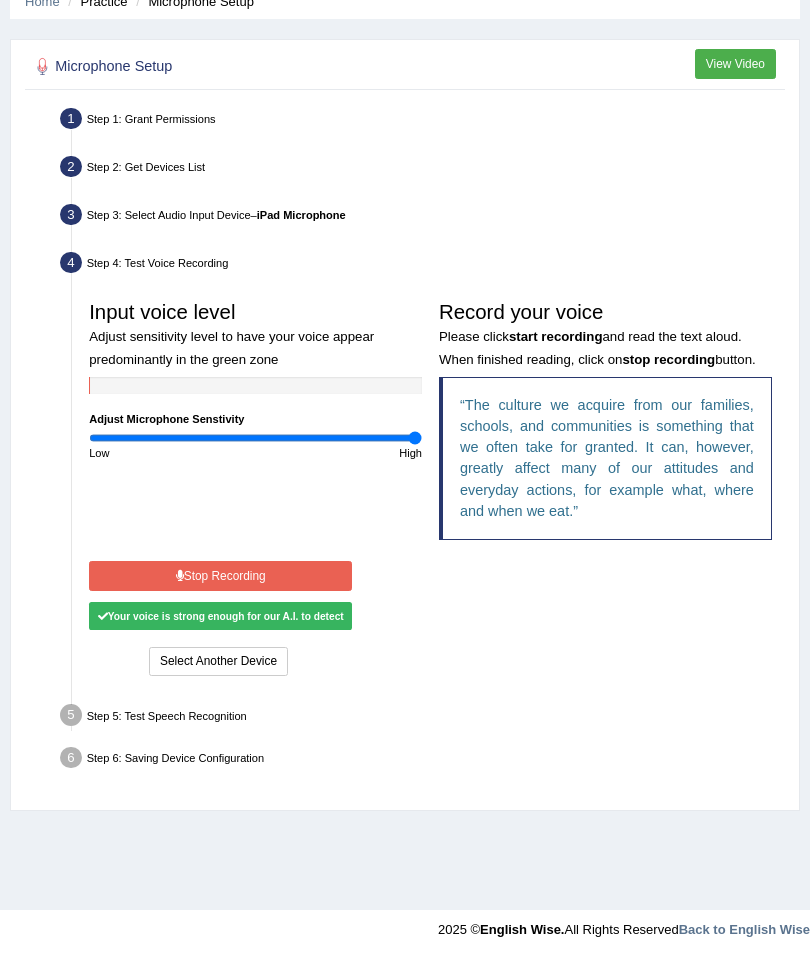 click on "Stop Recording" at bounding box center (220, 575) 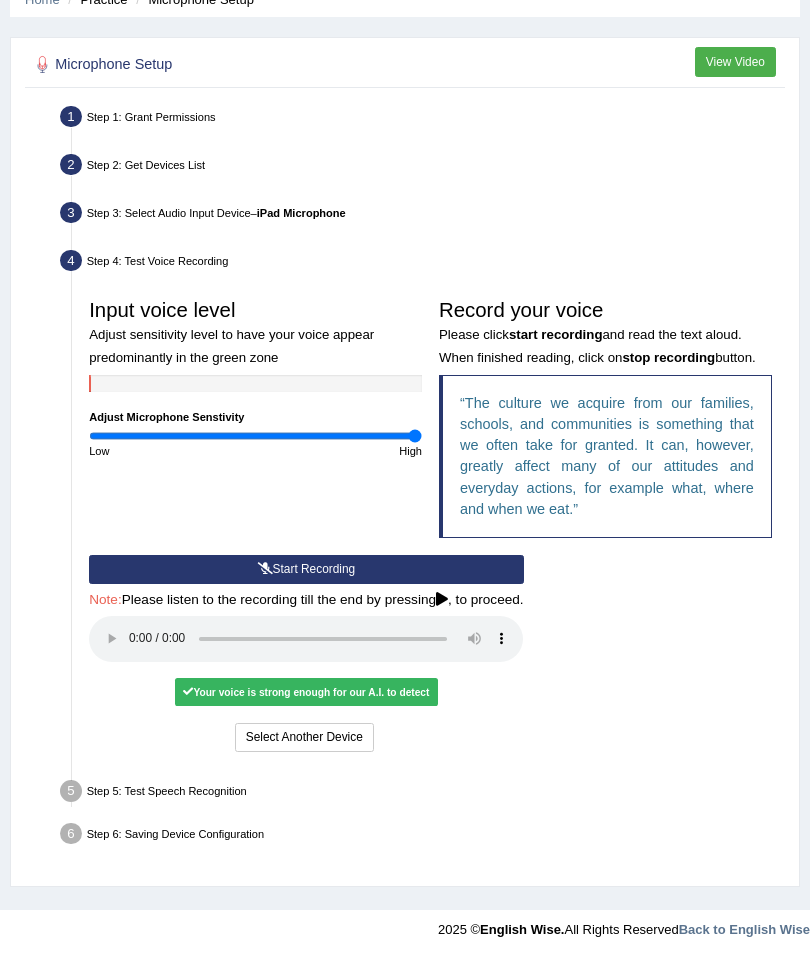 click at bounding box center [306, 639] 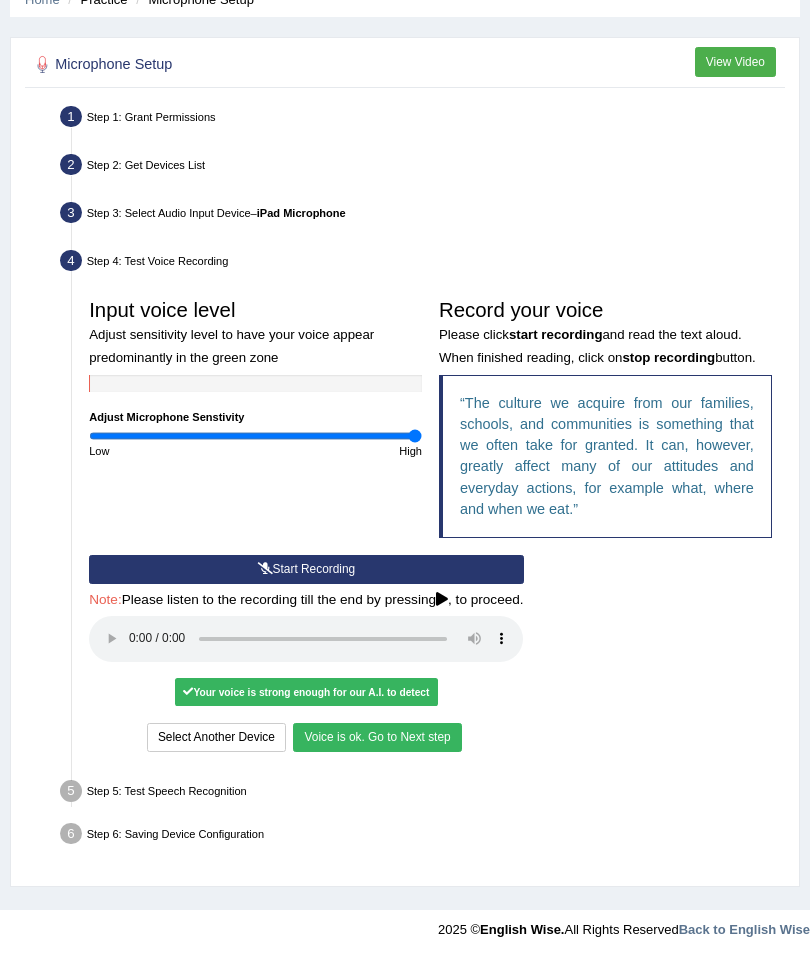 click on "Voice is ok. Go to Next step" at bounding box center [377, 737] 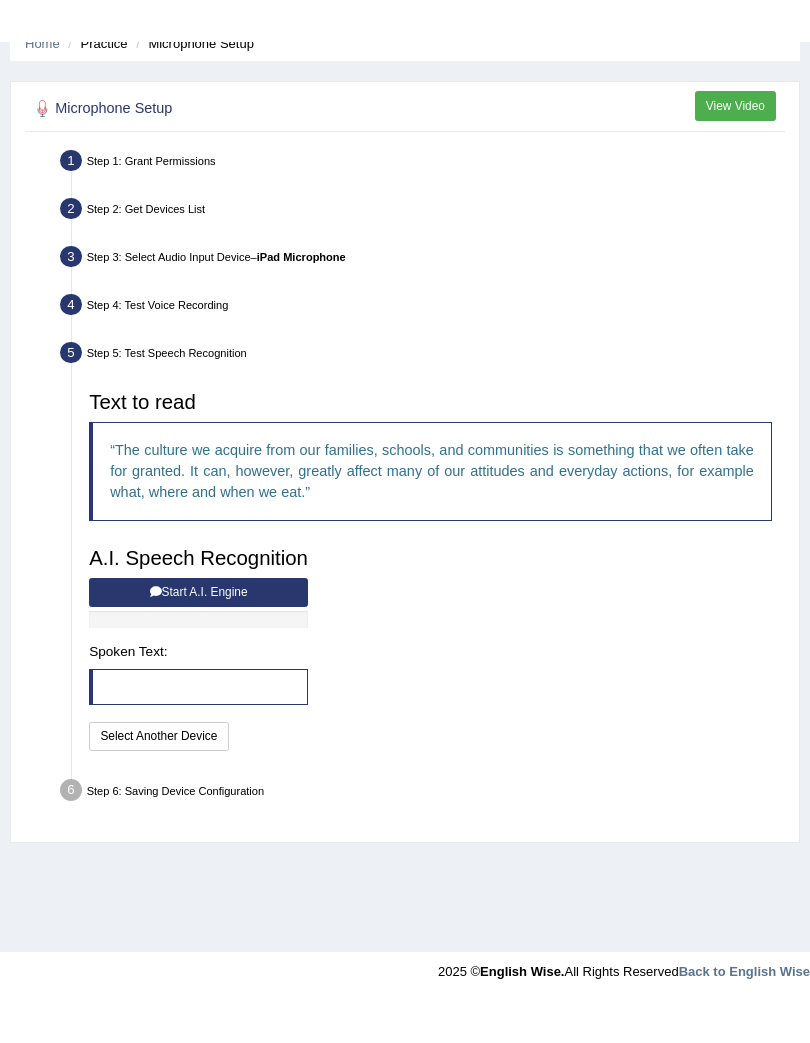 scroll, scrollTop: 90, scrollLeft: 0, axis: vertical 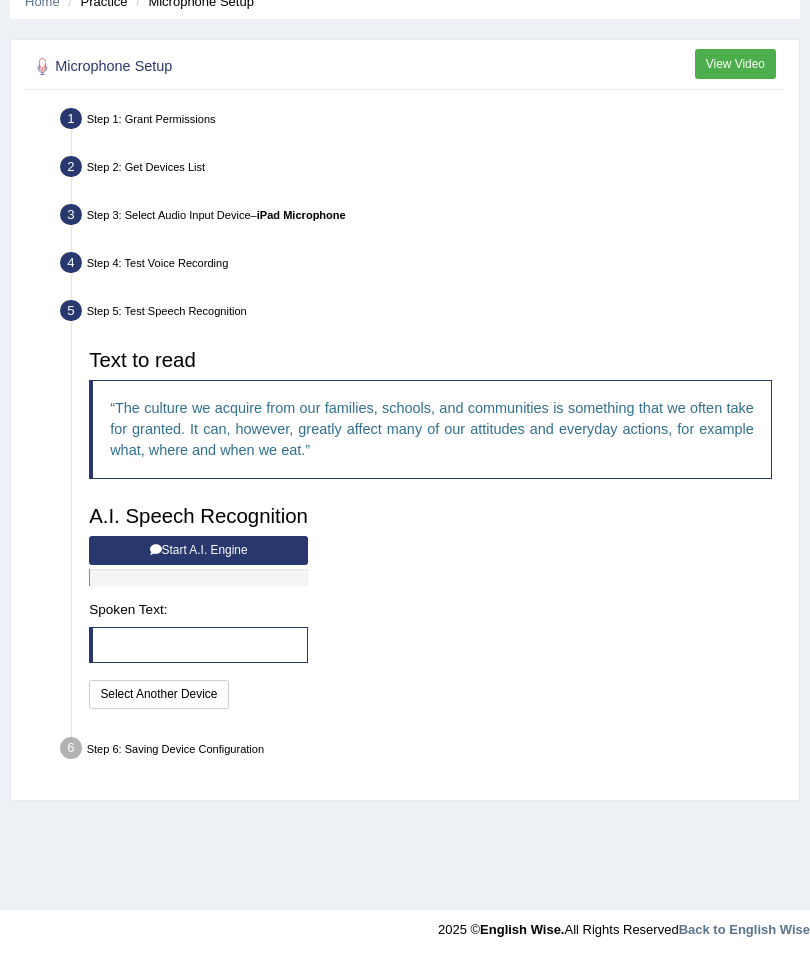 click on "View Video" at bounding box center [735, 63] 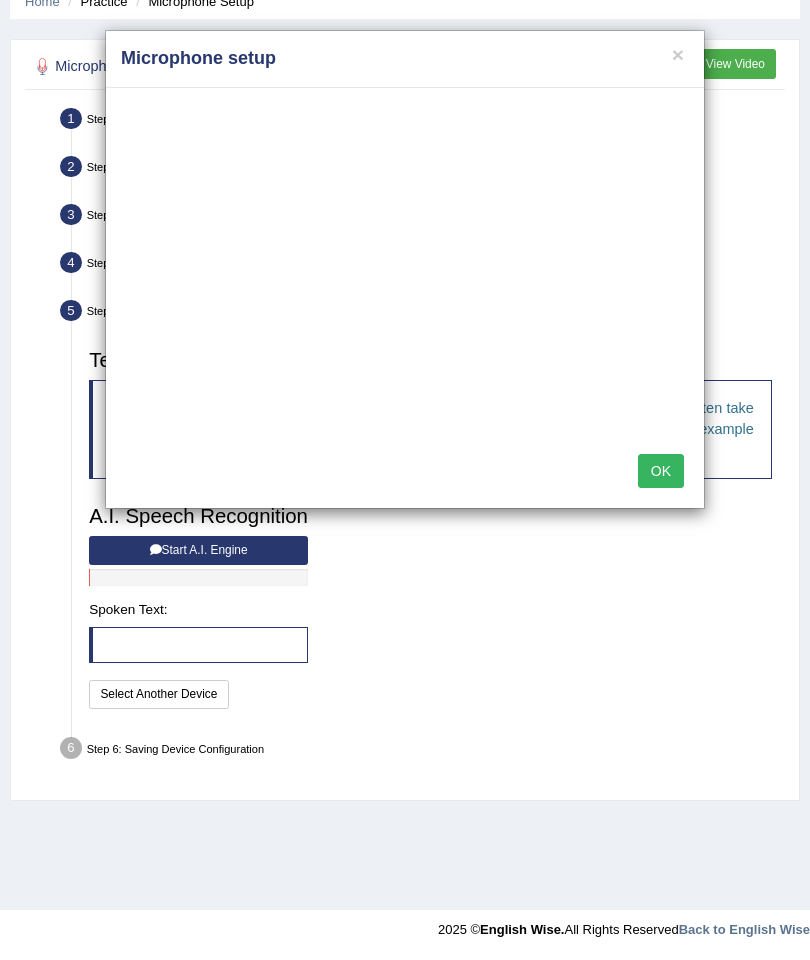 click on "OK" at bounding box center [661, 471] 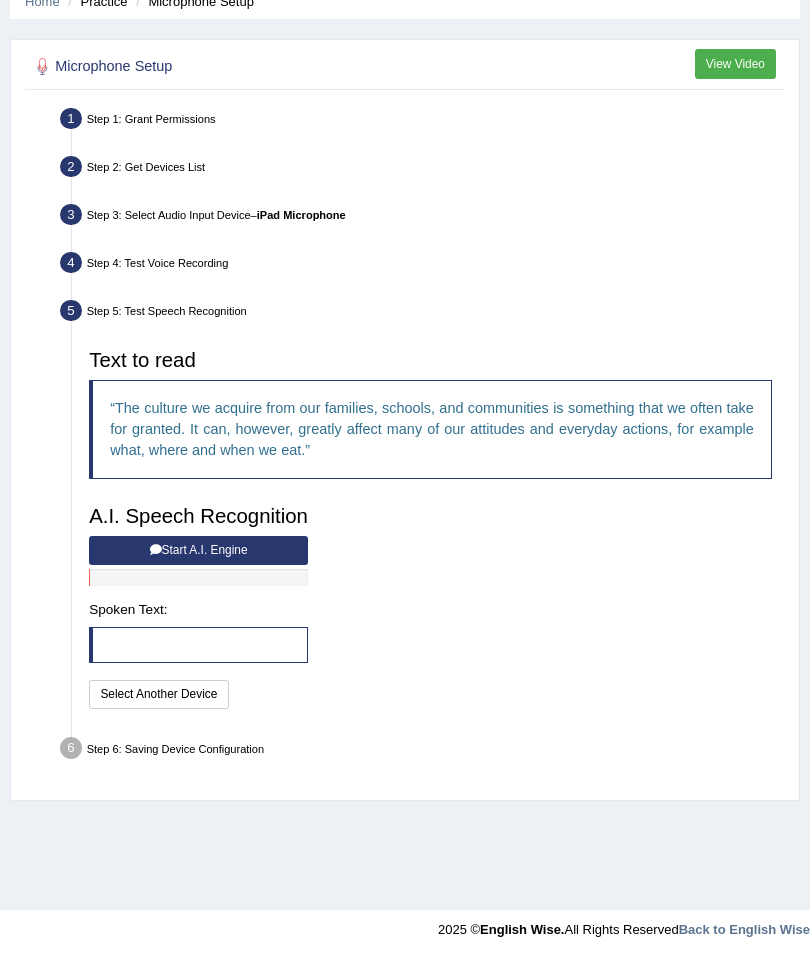 click on "Start A.I. Engine" at bounding box center [198, 550] 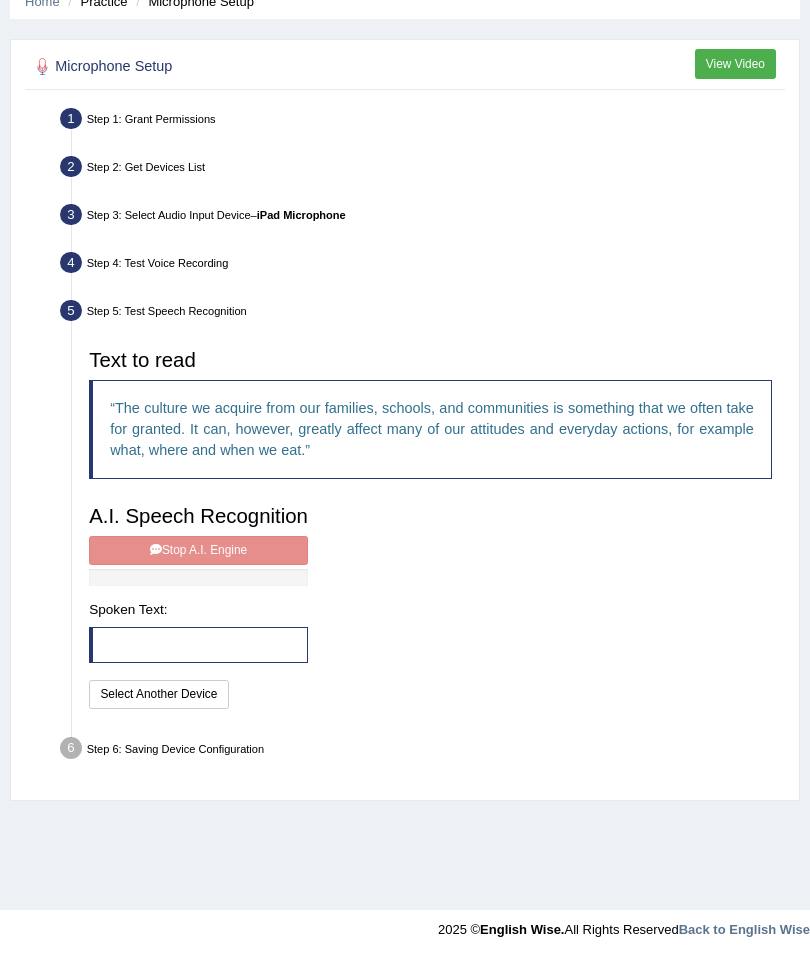 click on "A.I. Speech Recognition    Start A.I. Engine    Stop A.I. Engine     Note:  Please listen to the recording till the end by pressing  , to proceed.     Spoken Text:     I will practice without this feature   Select Another Device   Speech is ok. Go to Last step" at bounding box center [199, 604] 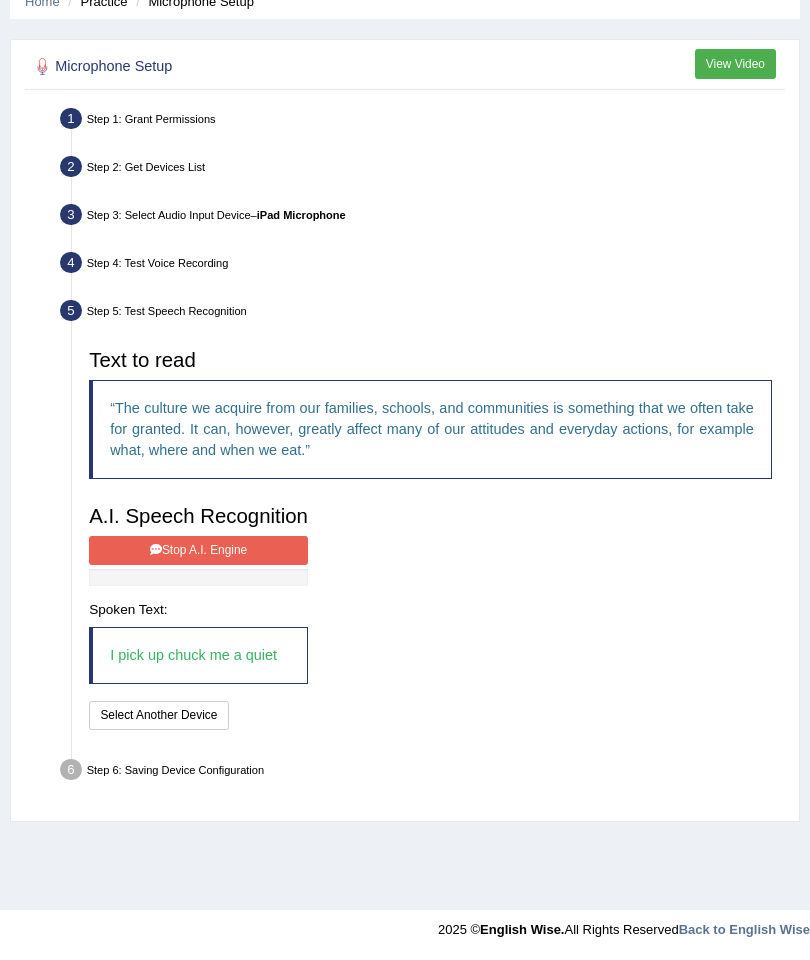 click on "Stop A.I. Engine" at bounding box center (198, 550) 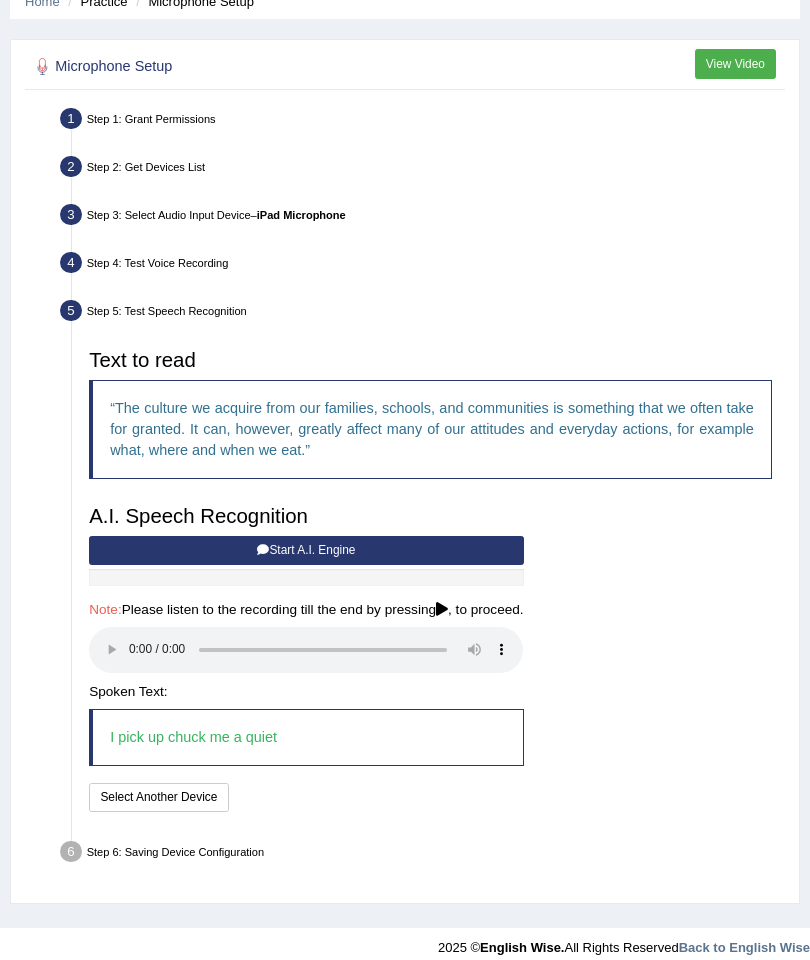 click on "Start A.I. Engine" at bounding box center [306, 550] 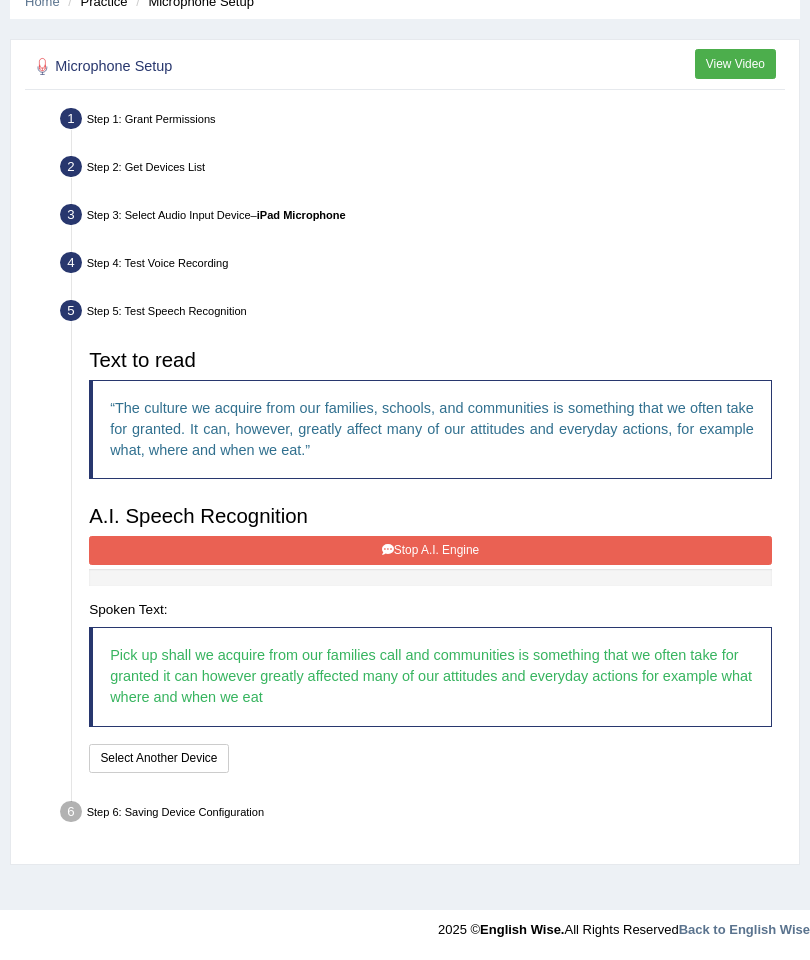 click on "Stop A.I. Engine" at bounding box center (430, 550) 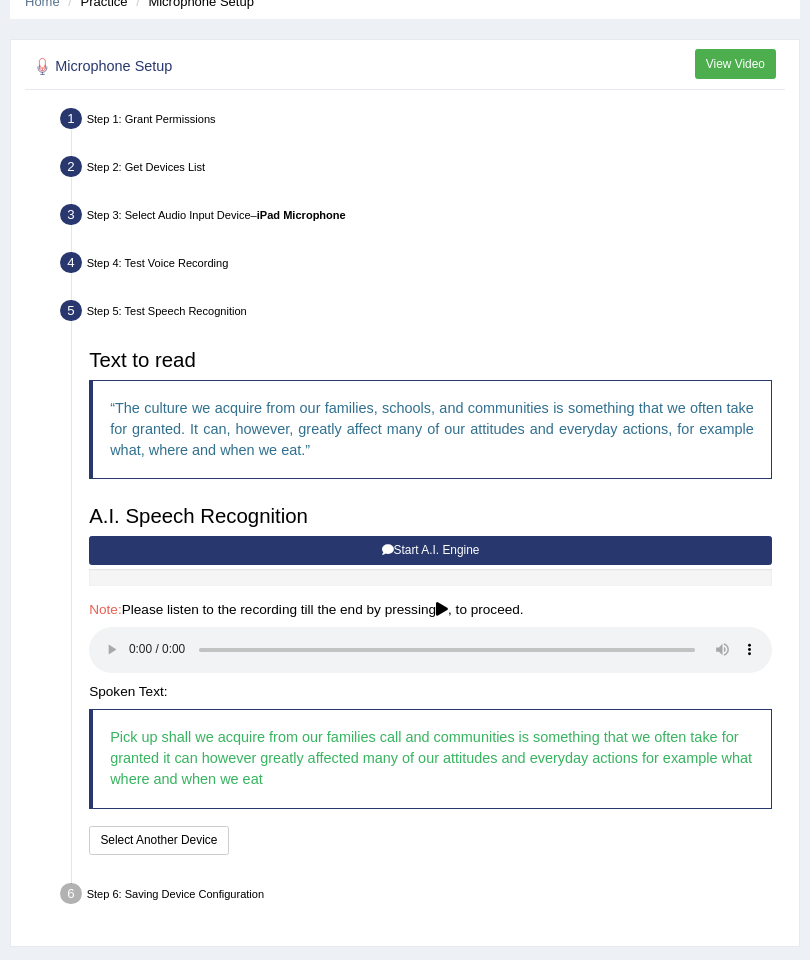click at bounding box center [430, 650] 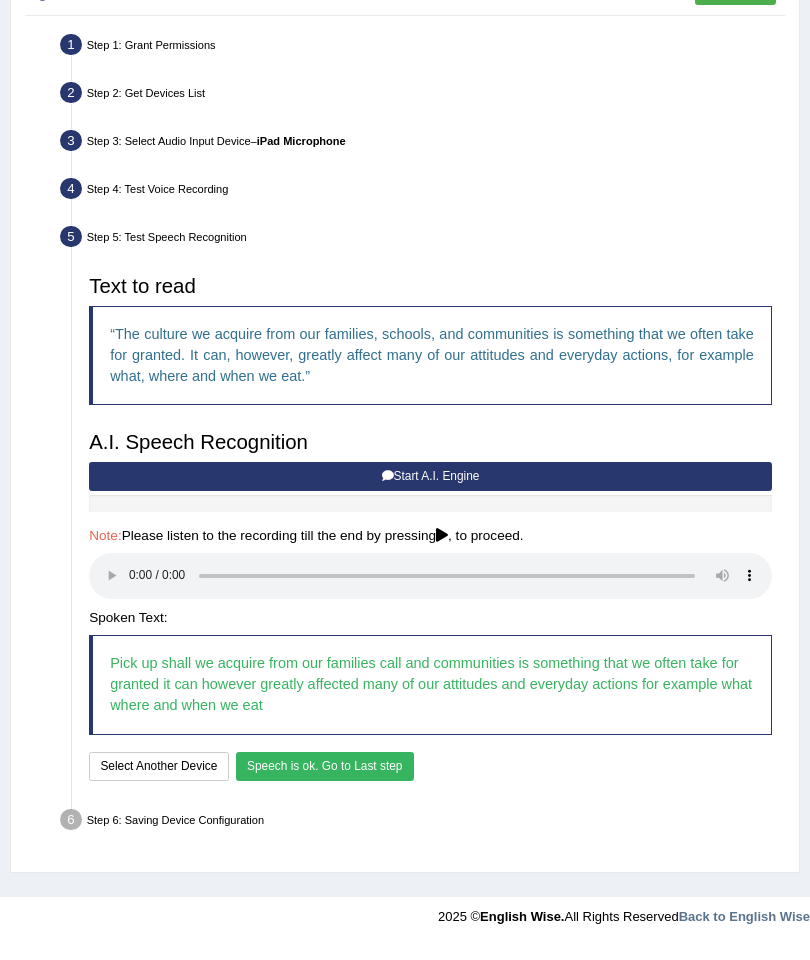 scroll, scrollTop: 217, scrollLeft: 0, axis: vertical 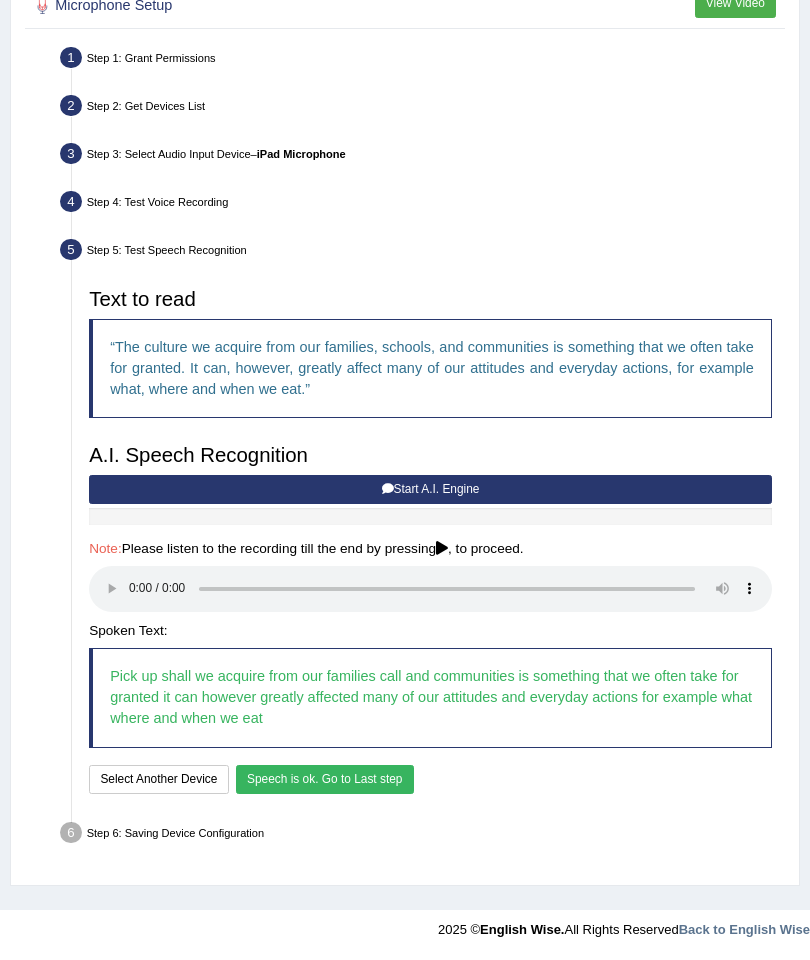 click on "Speech is ok. Go to Last step" at bounding box center (325, 779) 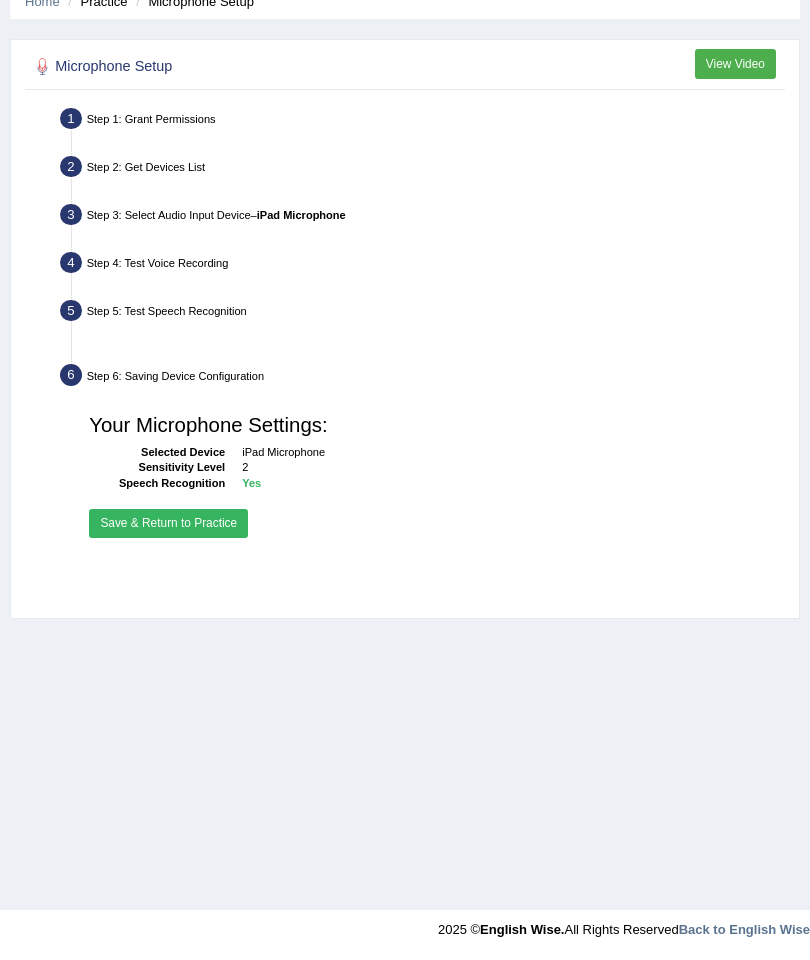 scroll, scrollTop: 90, scrollLeft: 0, axis: vertical 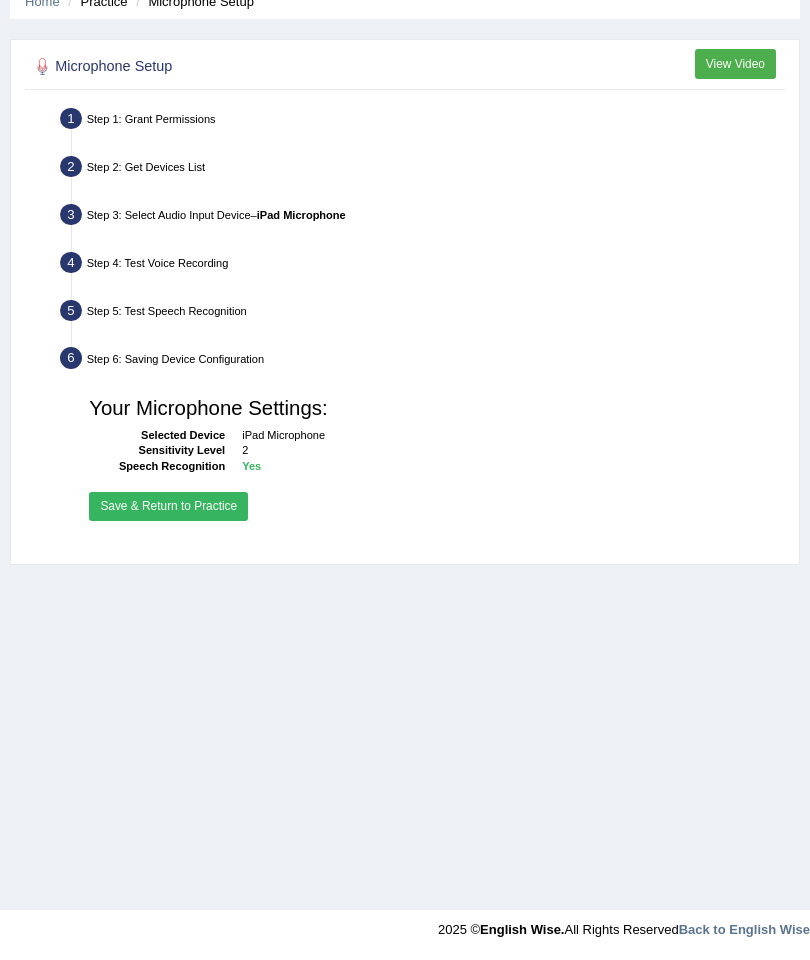 click on "Save & Return to Practice" at bounding box center (168, 506) 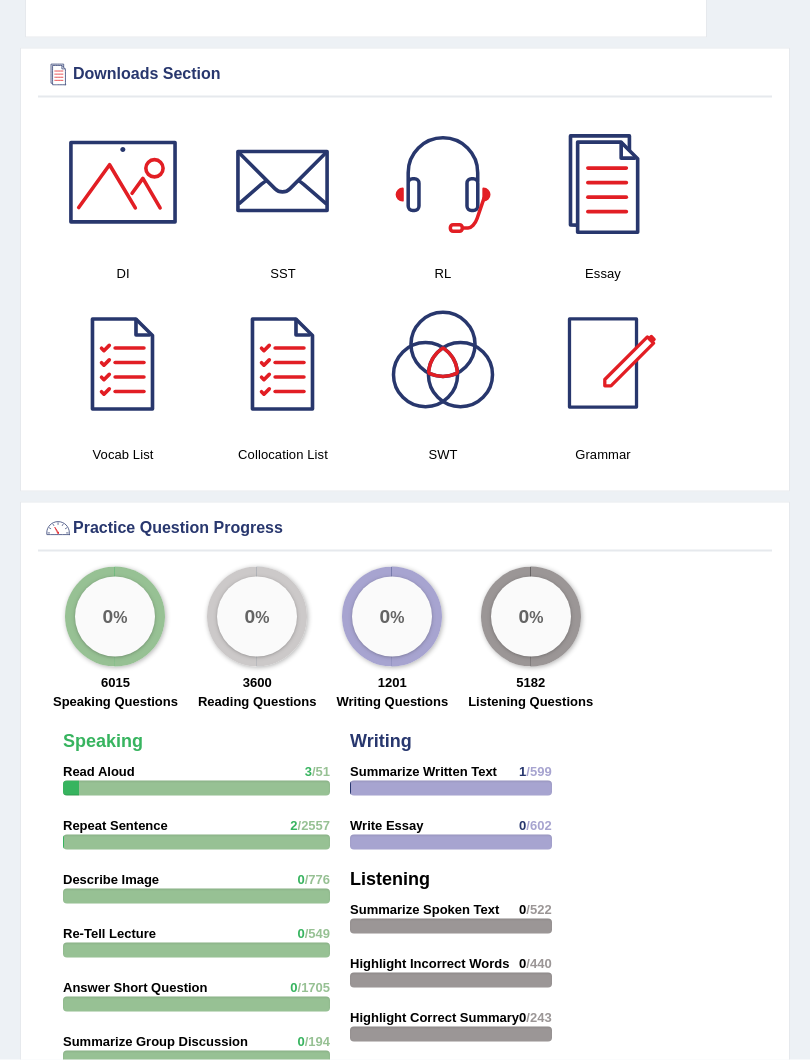 scroll, scrollTop: 1789, scrollLeft: 0, axis: vertical 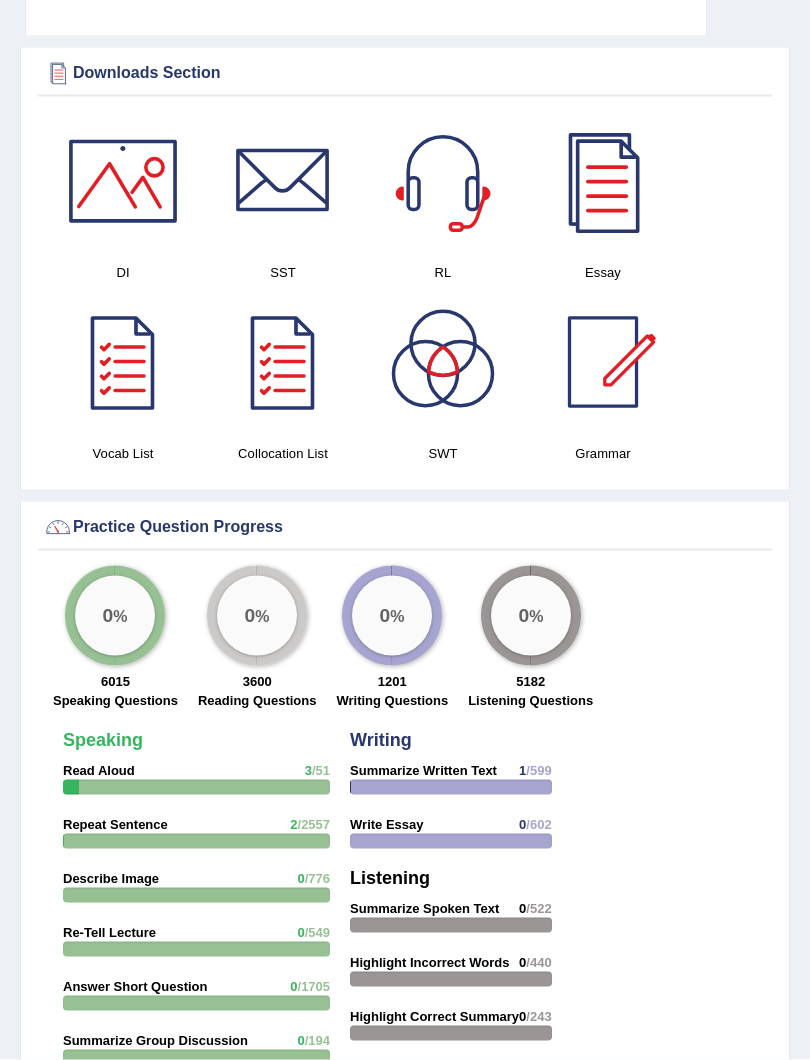 click on "Speaking" at bounding box center (103, 740) 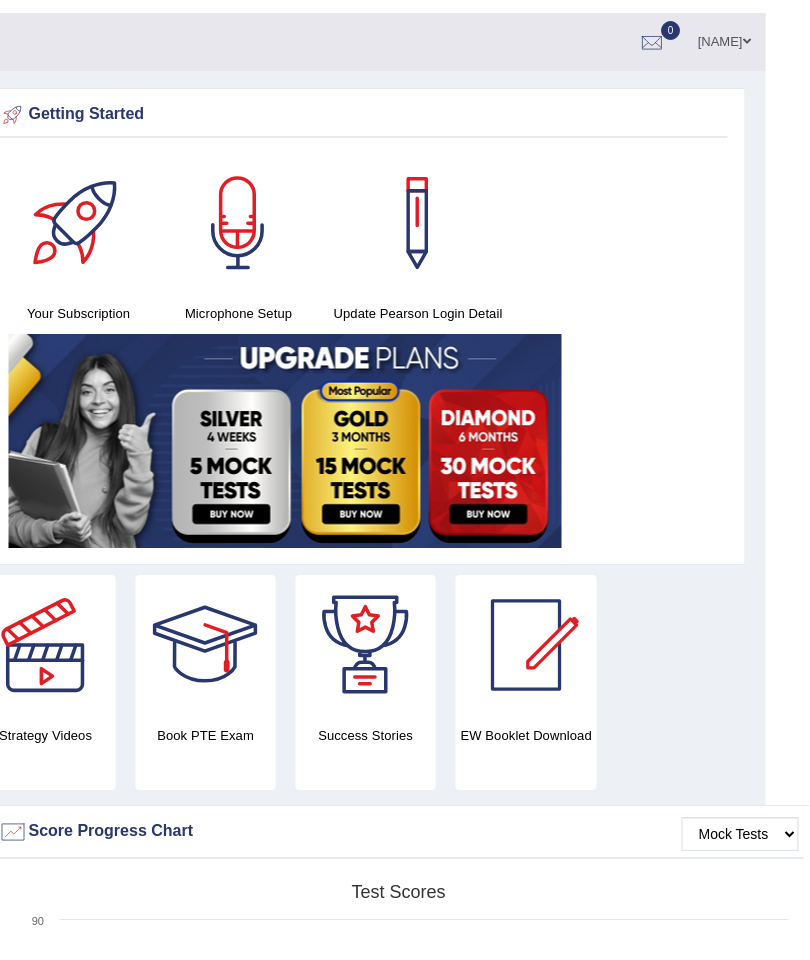 scroll, scrollTop: 0, scrollLeft: 0, axis: both 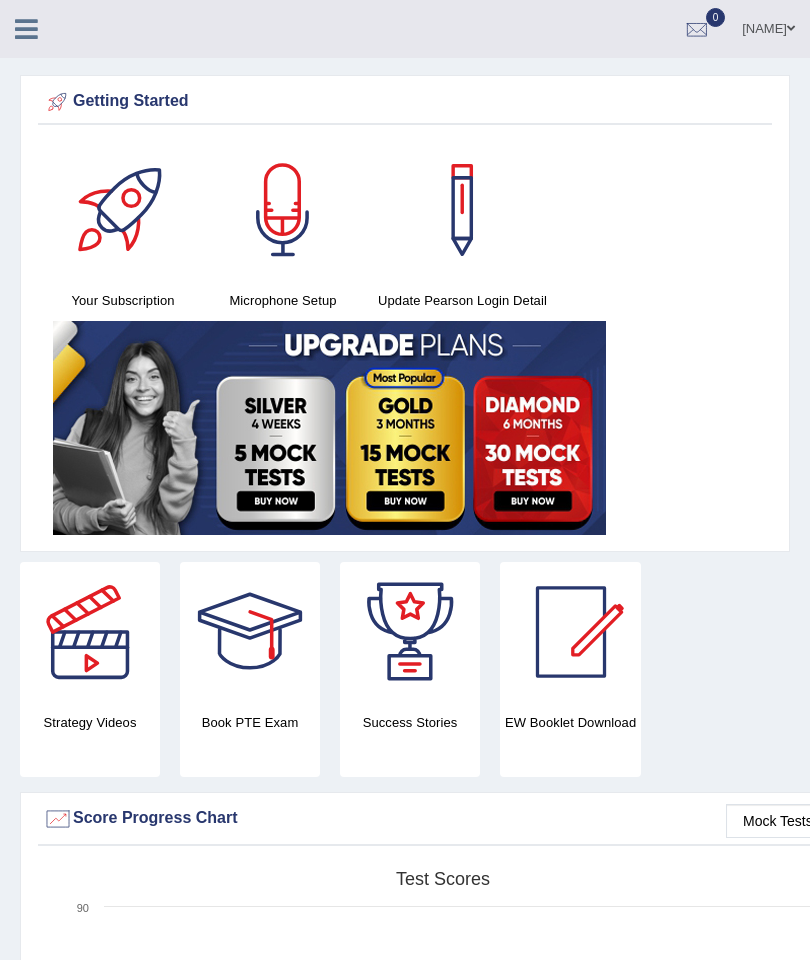 click at bounding box center [26, 29] 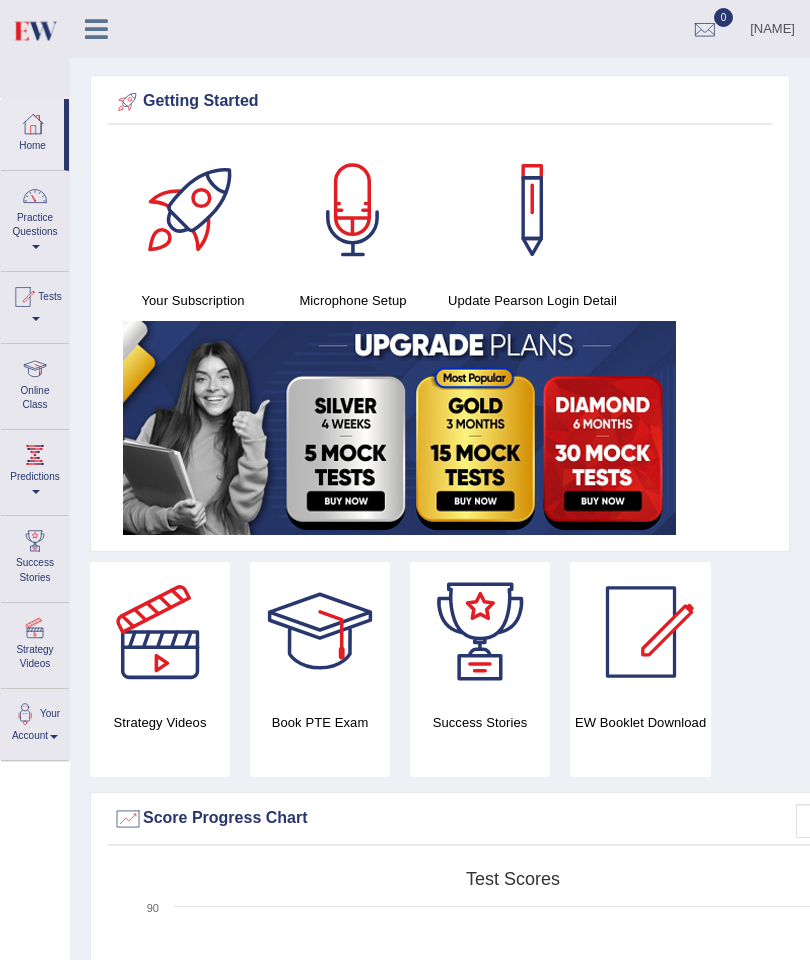 click on "Online Class" at bounding box center [35, 383] 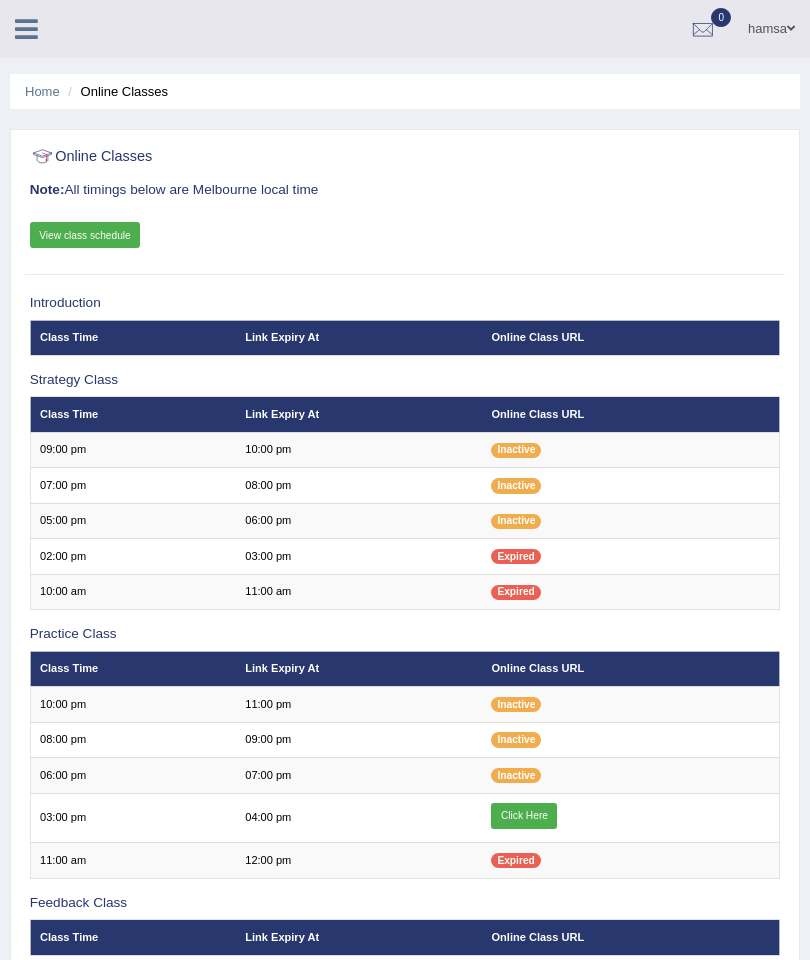 scroll, scrollTop: 0, scrollLeft: 0, axis: both 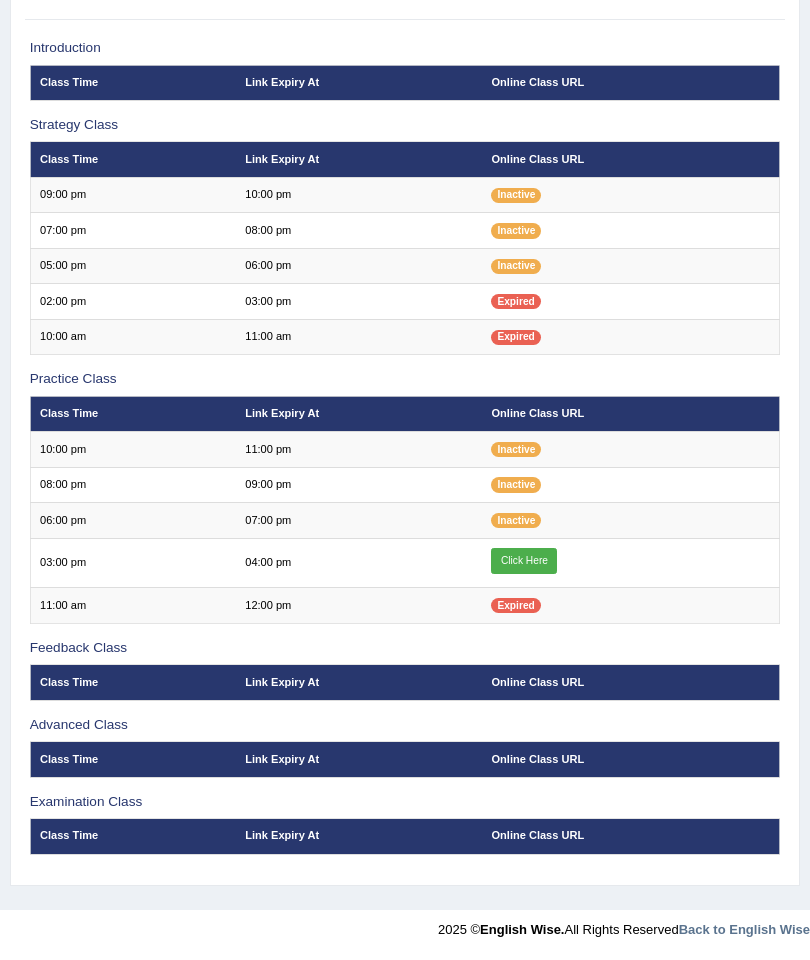 click on "Click Here" at bounding box center (524, 561) 